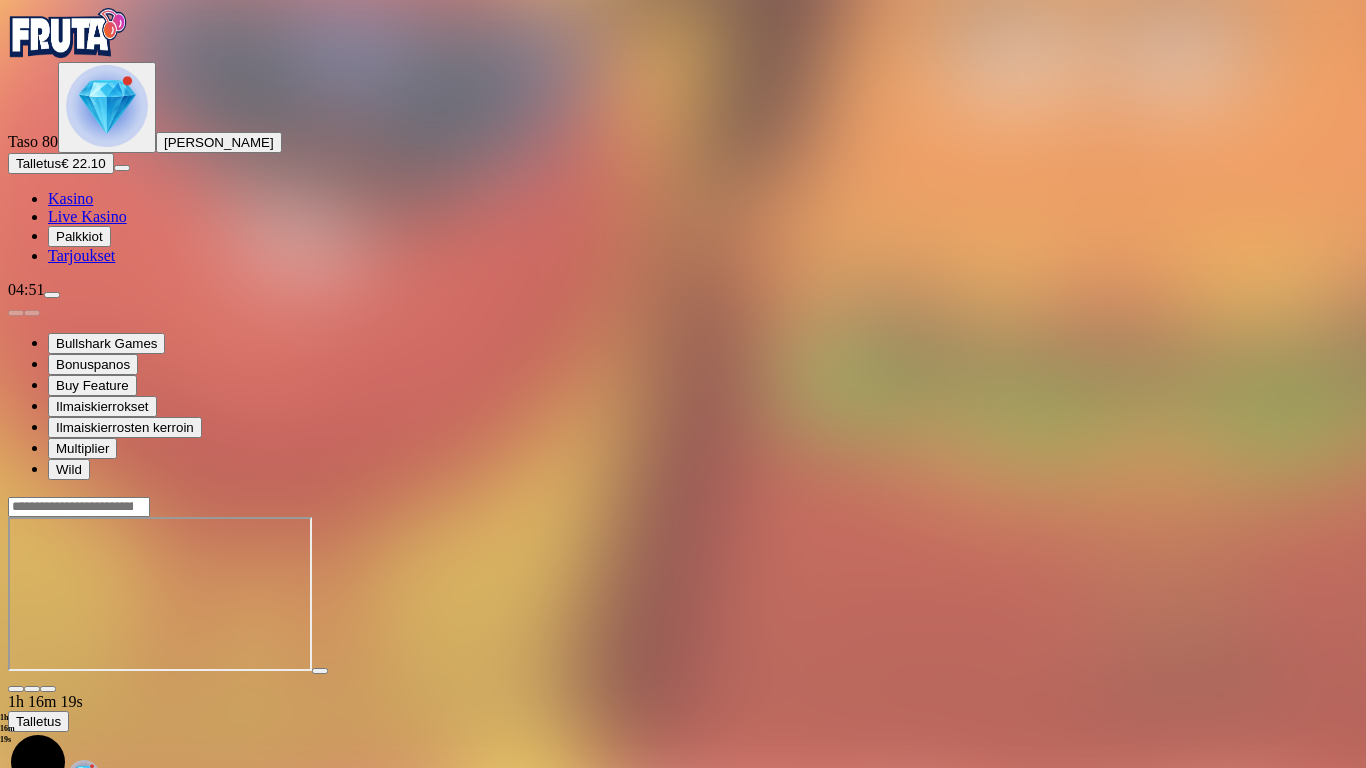 scroll, scrollTop: 0, scrollLeft: 0, axis: both 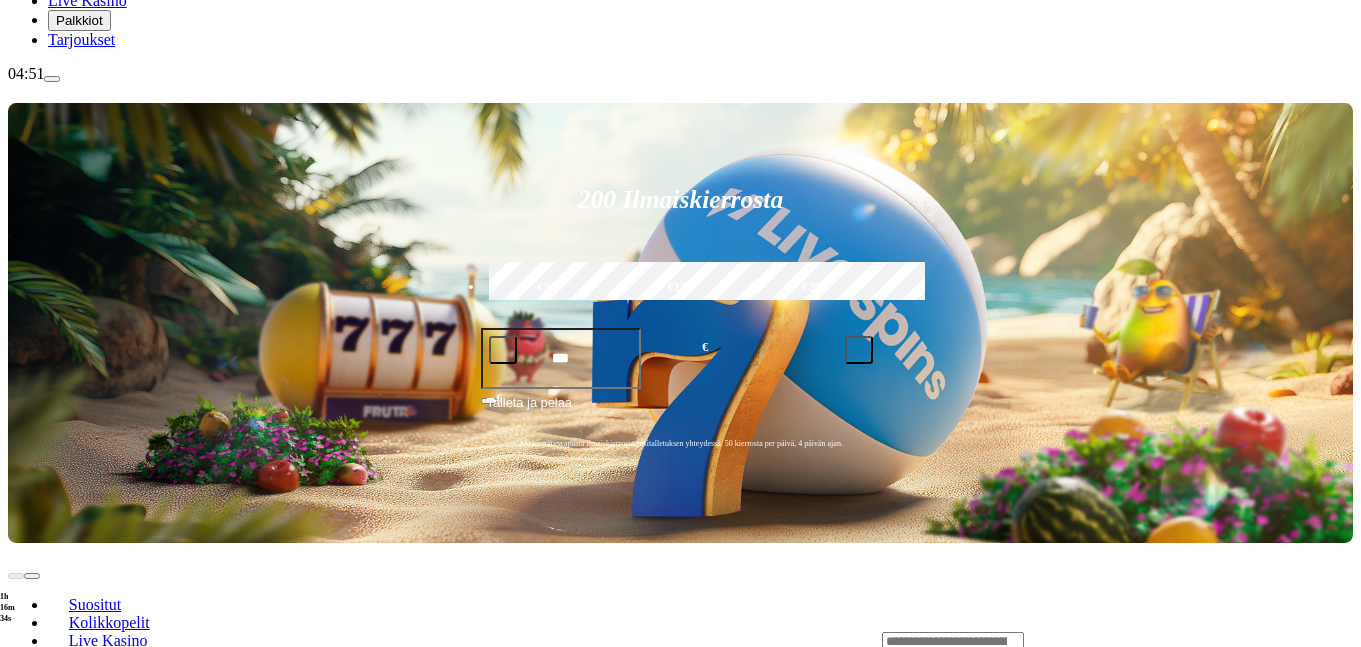 click at bounding box center (32, 814) 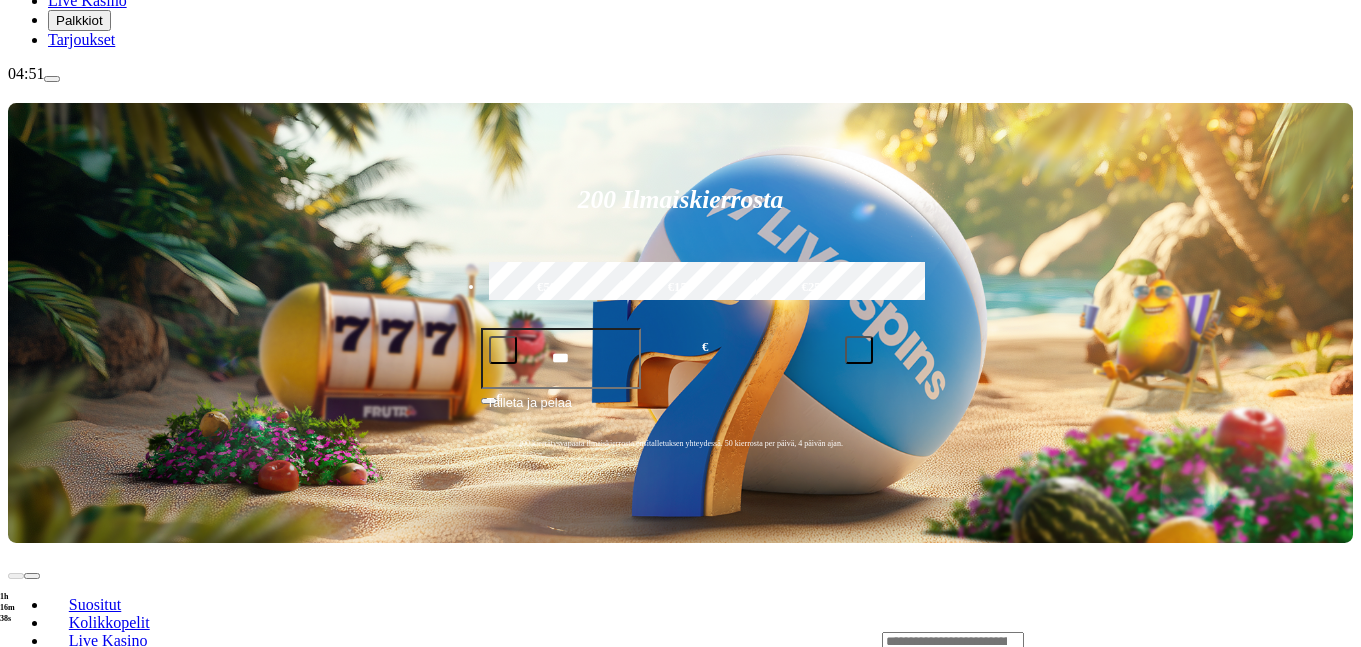 click at bounding box center (32, 814) 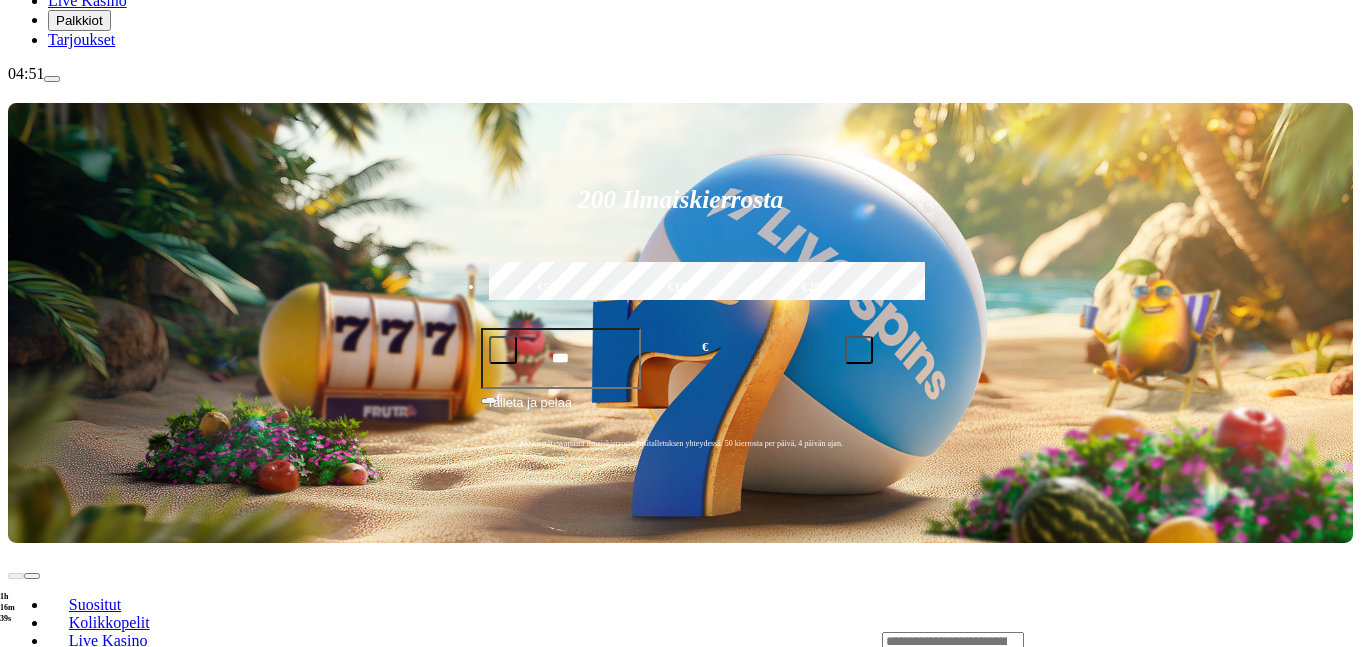 click at bounding box center (32, 814) 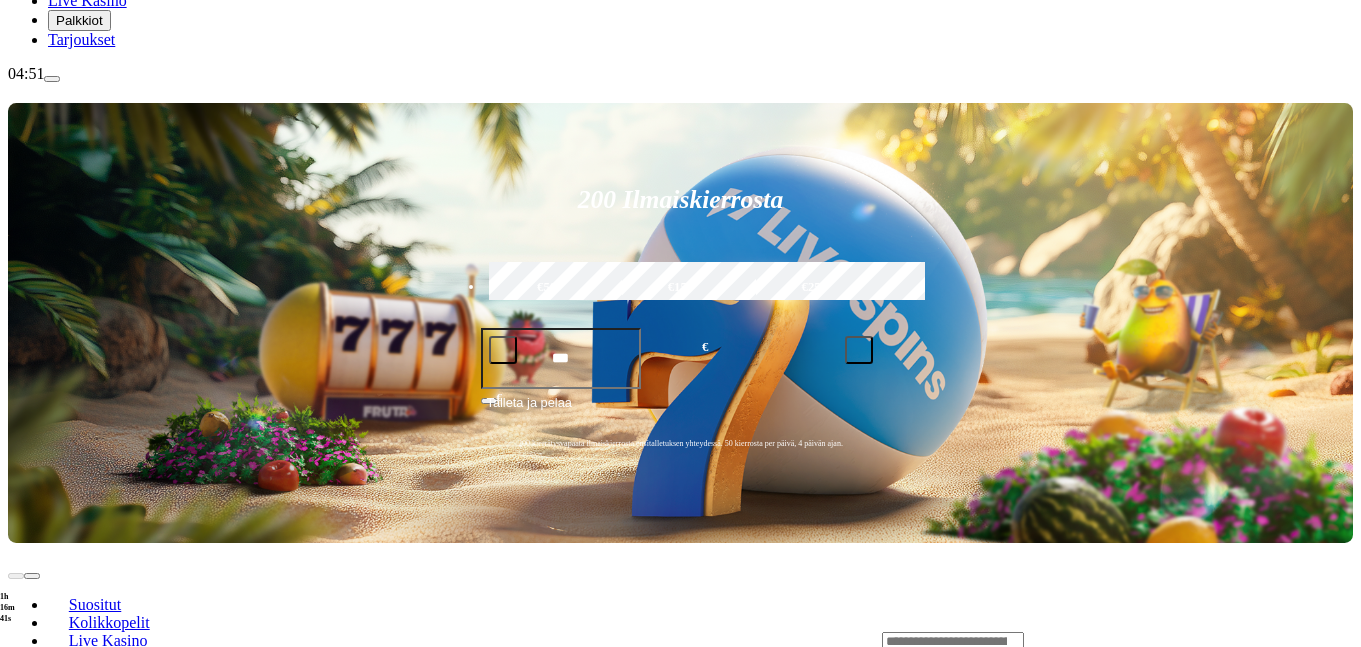 click on "Pelaa nyt" at bounding box center [-758, 1623] 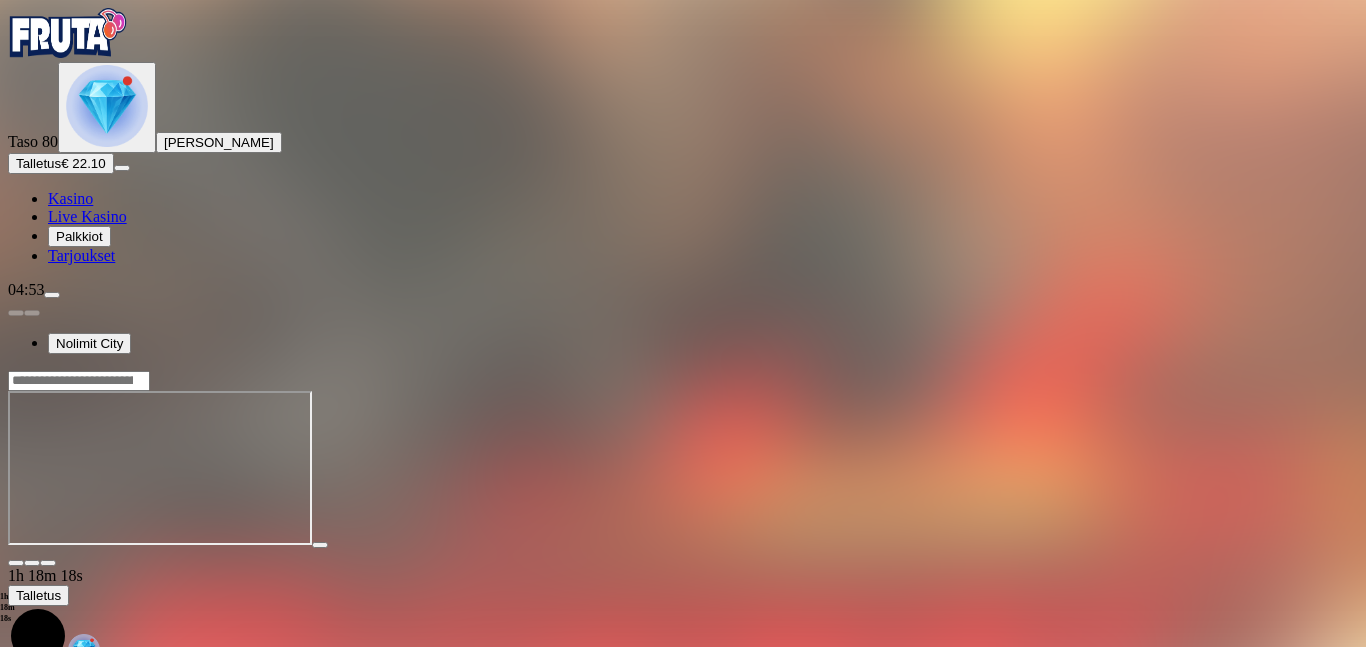 click at bounding box center [48, 563] 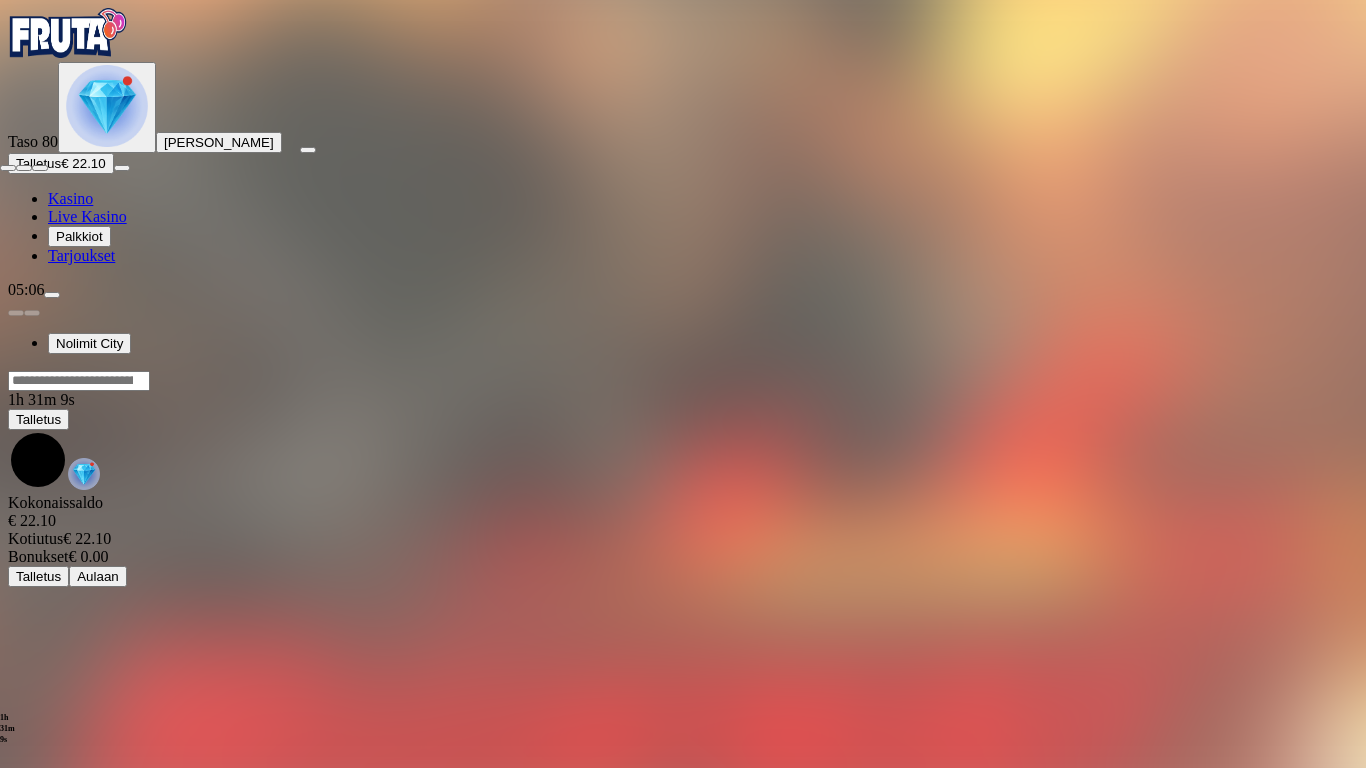 click at bounding box center (8, 168) 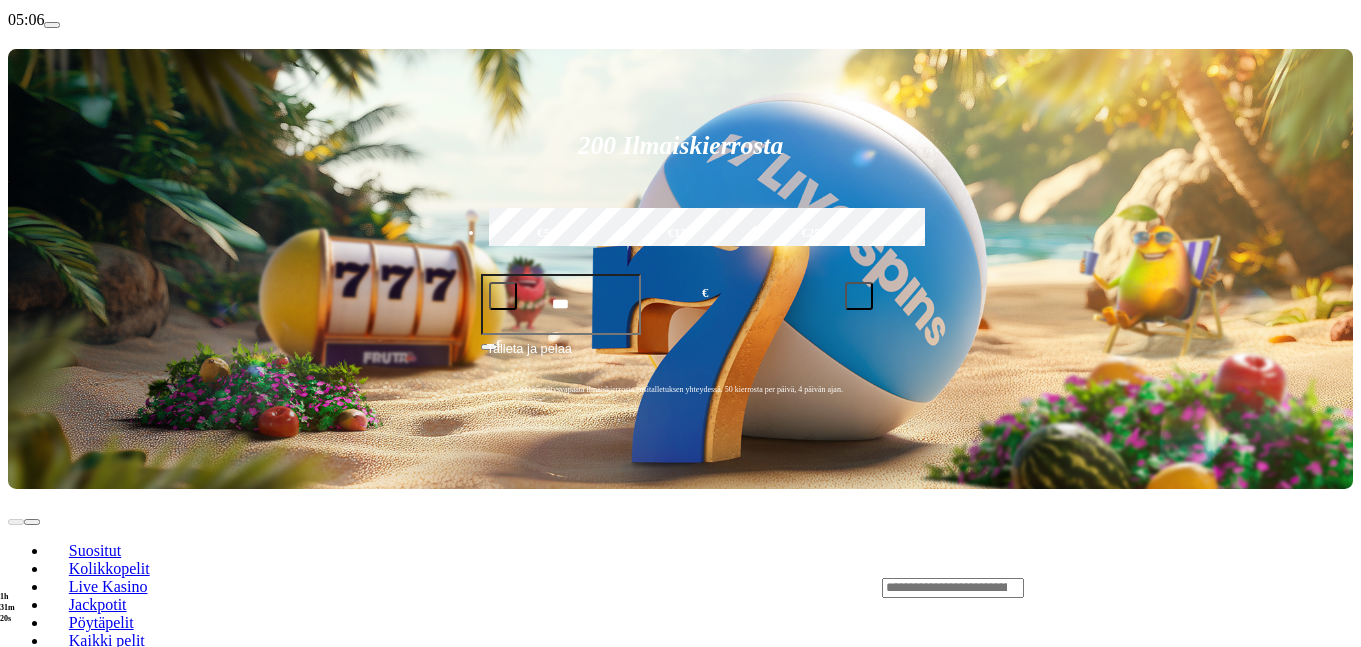 scroll, scrollTop: 360, scrollLeft: 0, axis: vertical 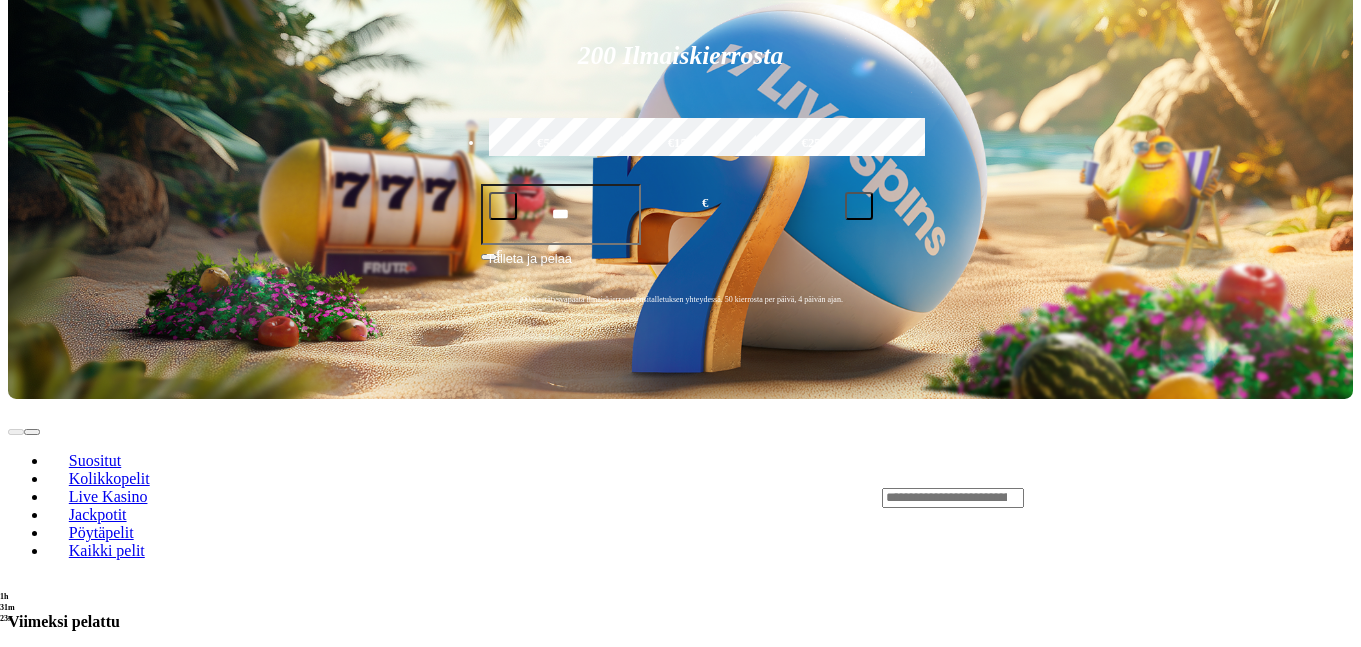 click on "Pelaa nyt" at bounding box center (77, 2063) 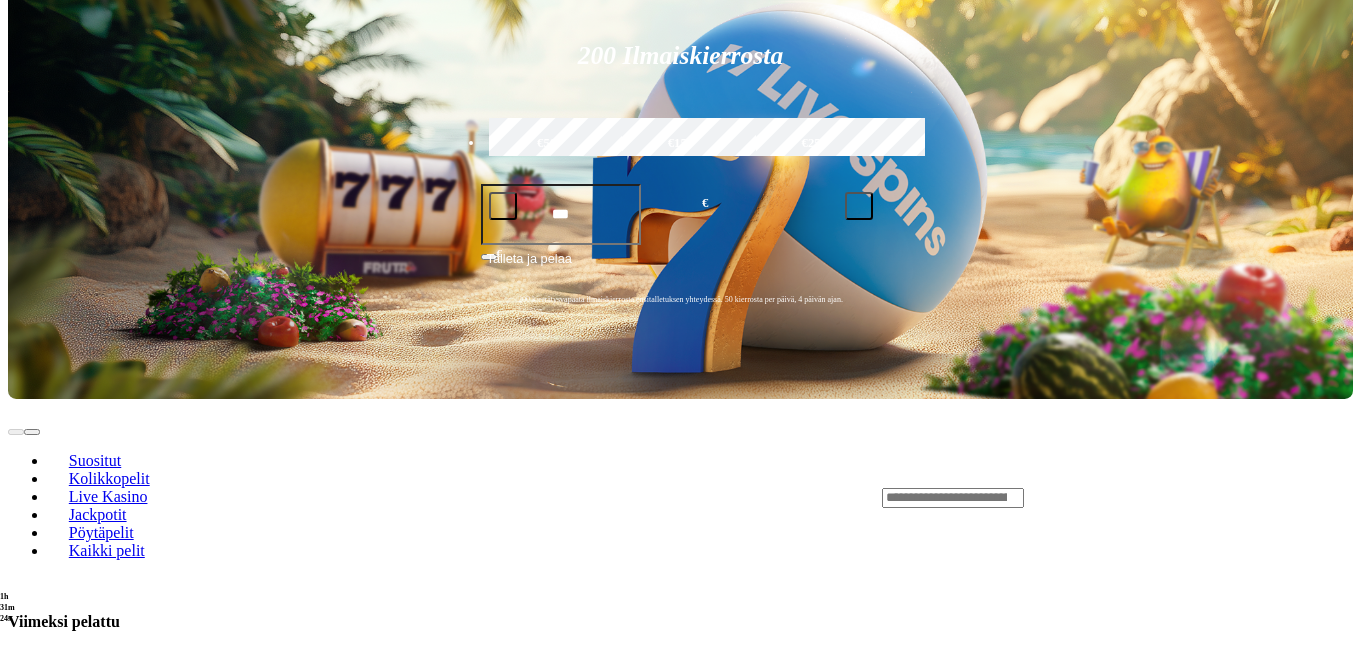 scroll, scrollTop: 0, scrollLeft: 0, axis: both 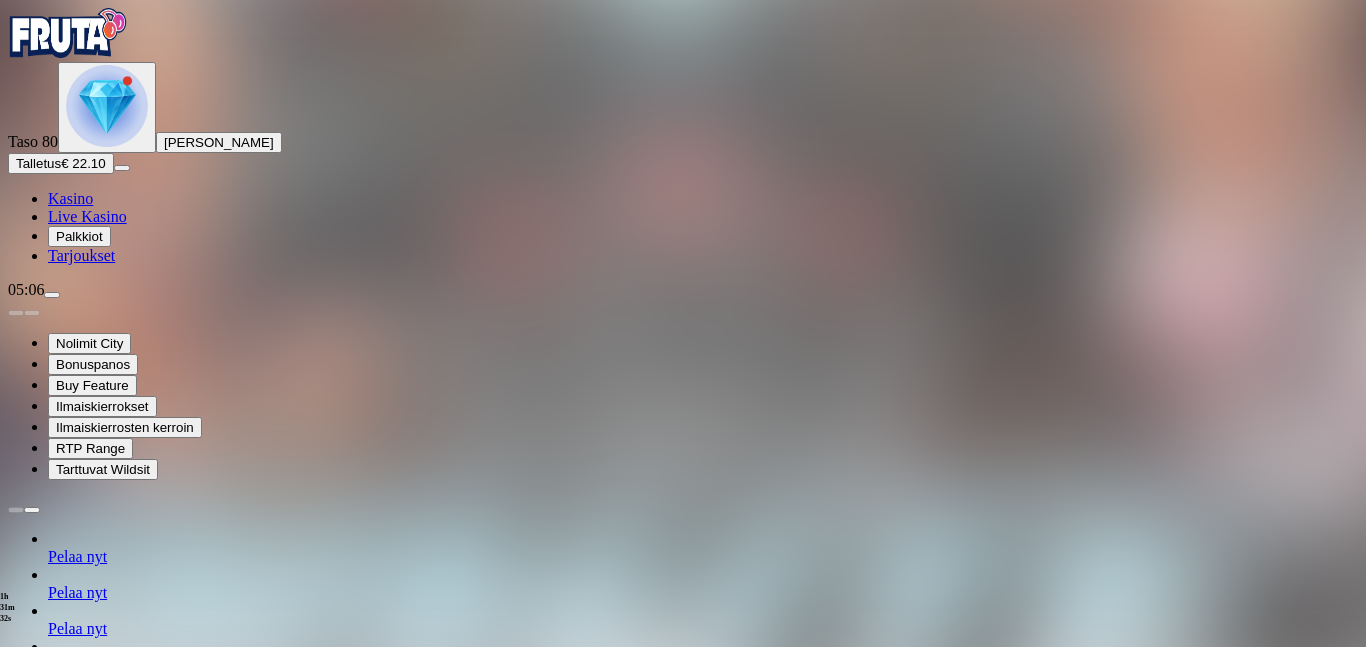 click on "Tarjoukset" at bounding box center (81, 255) 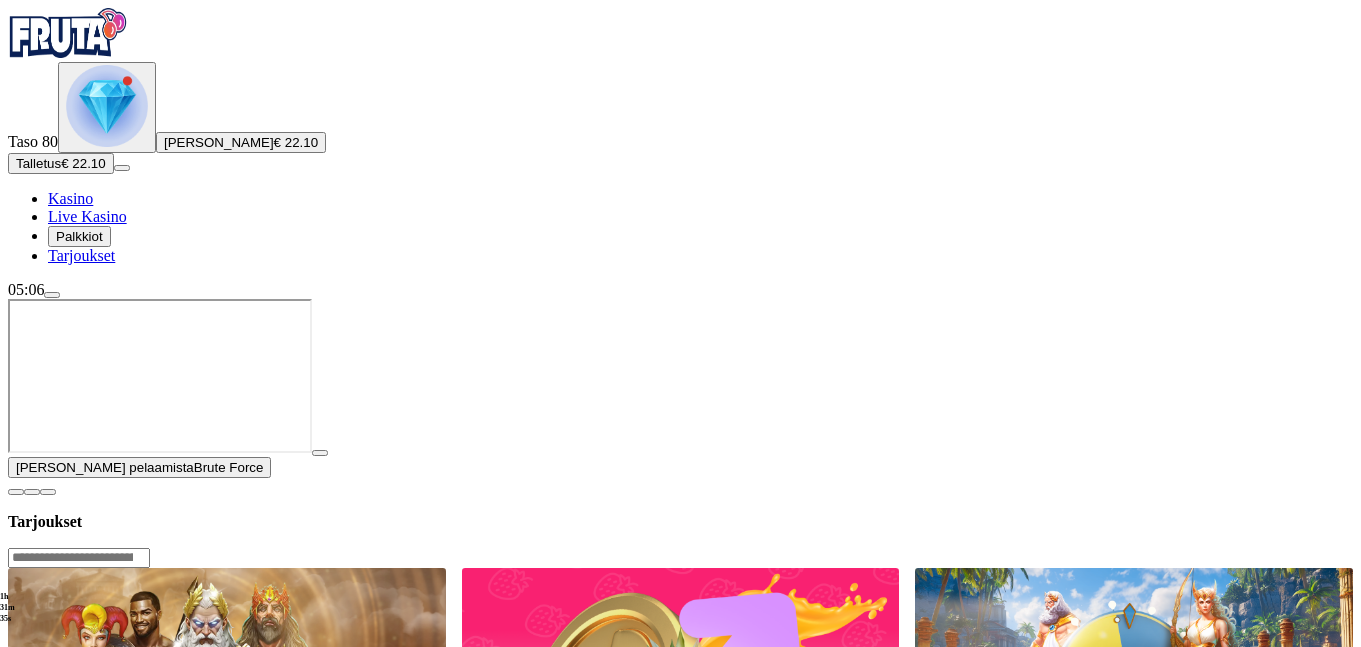 click on "Kasino" at bounding box center [70, 198] 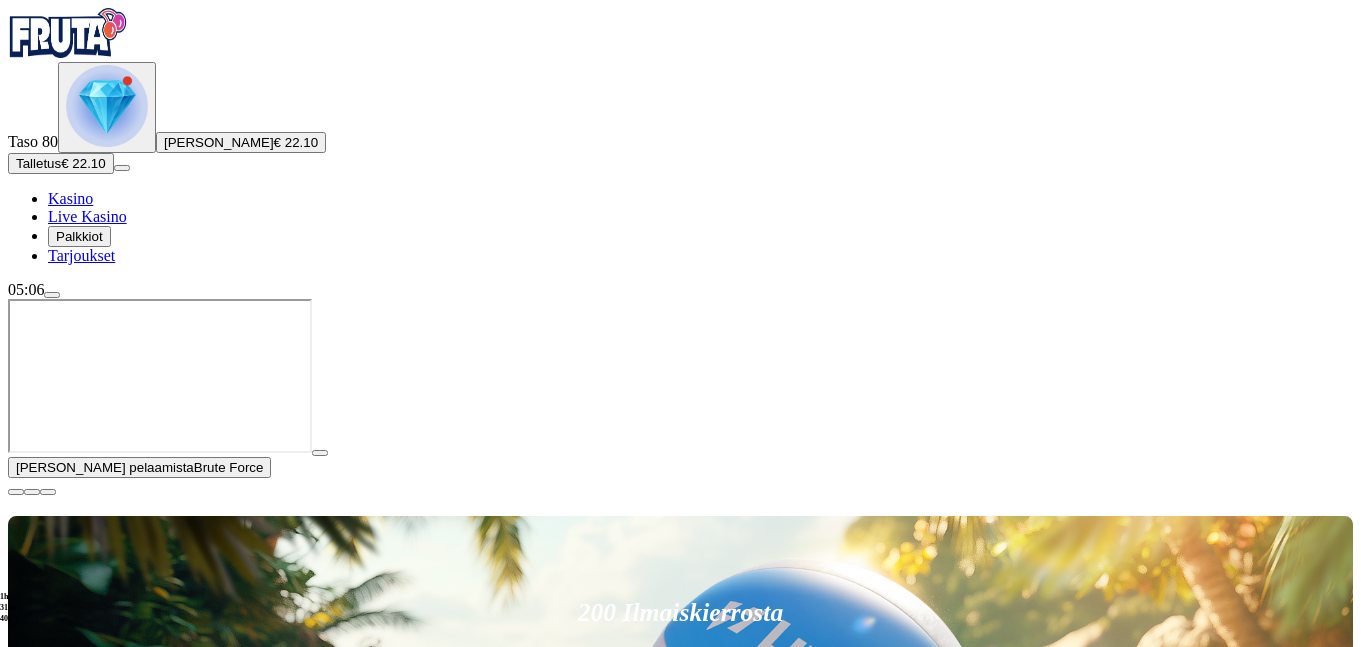 click on "Kasino" at bounding box center (70, 198) 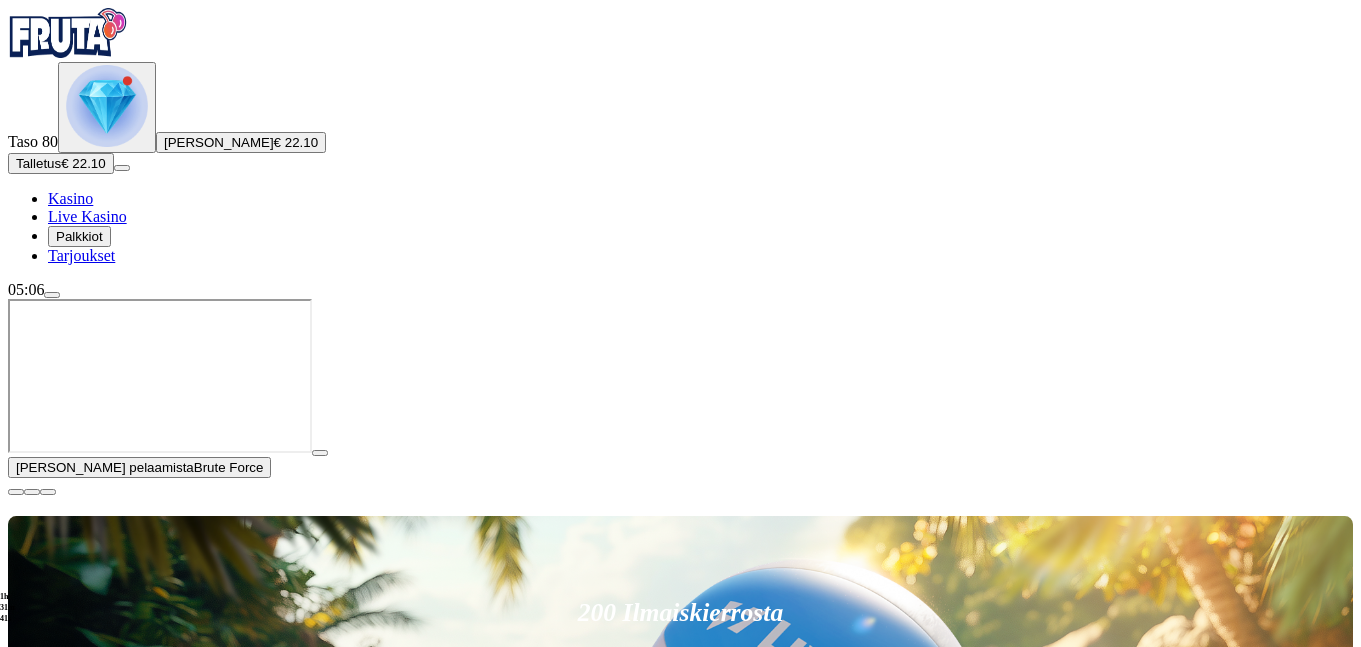 click at bounding box center [320, 453] 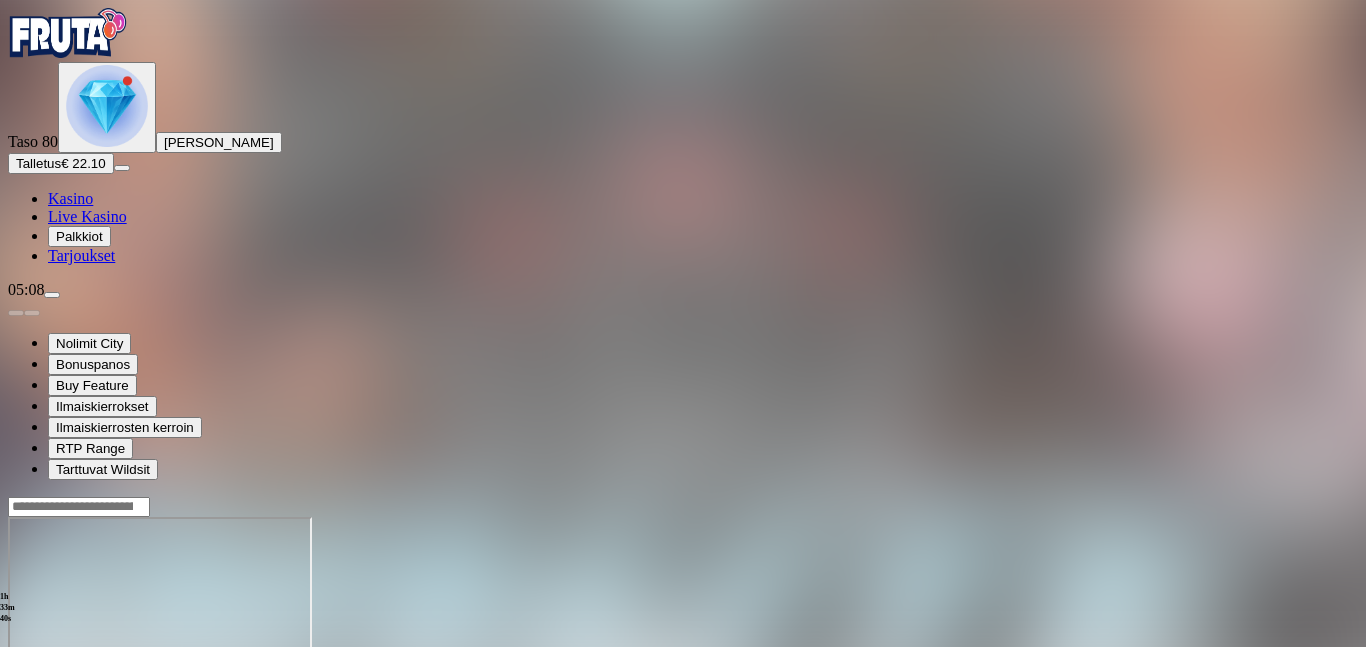 click at bounding box center [107, 106] 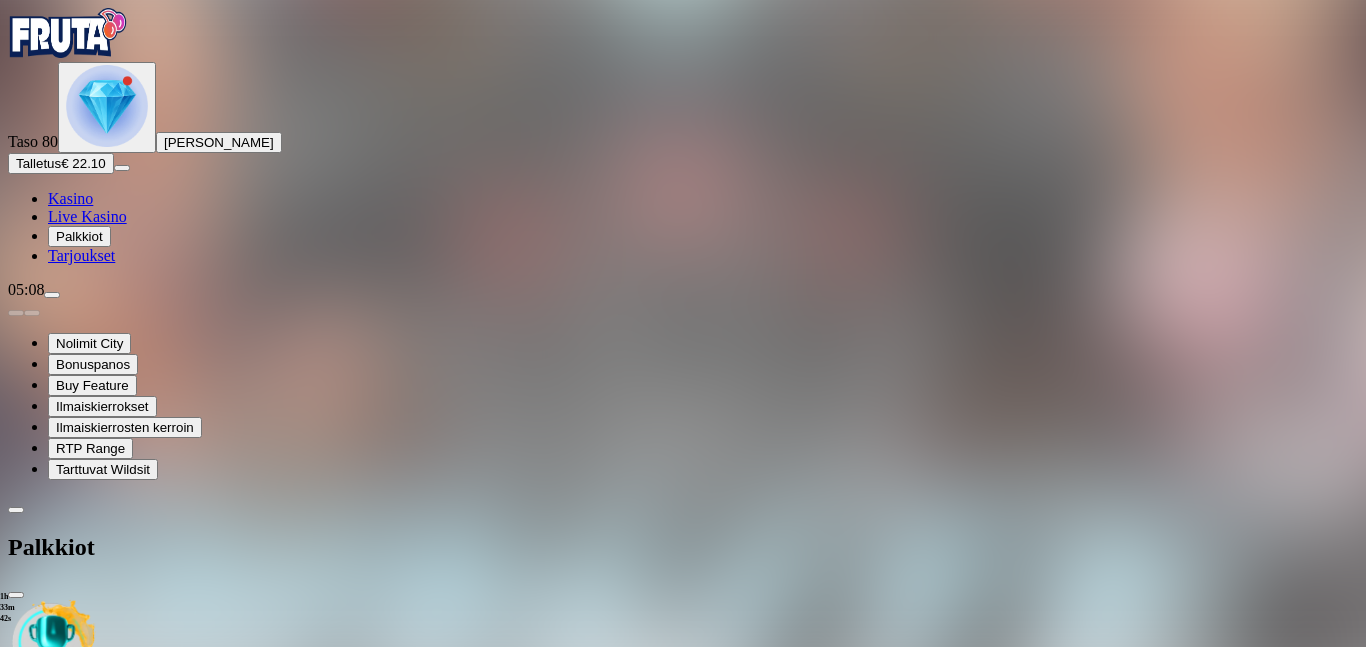 click at bounding box center [112, 800] 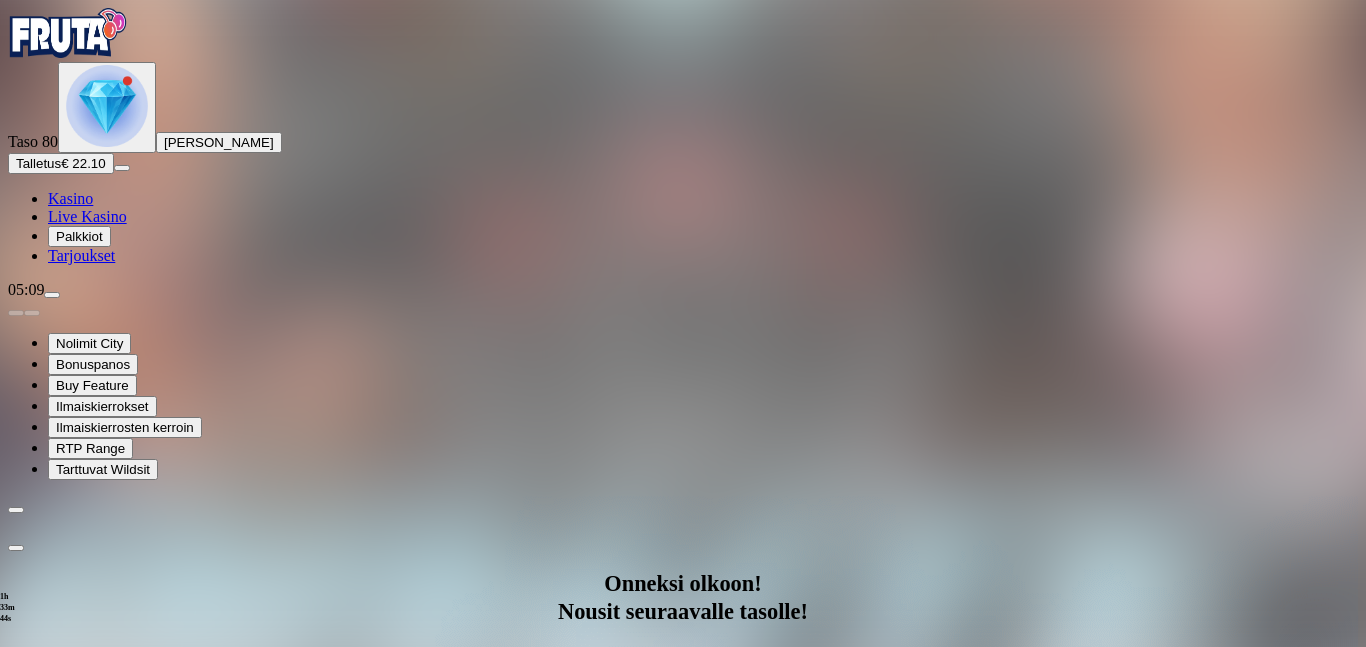 click on "Avaa palkinto" at bounding box center [683, 992] 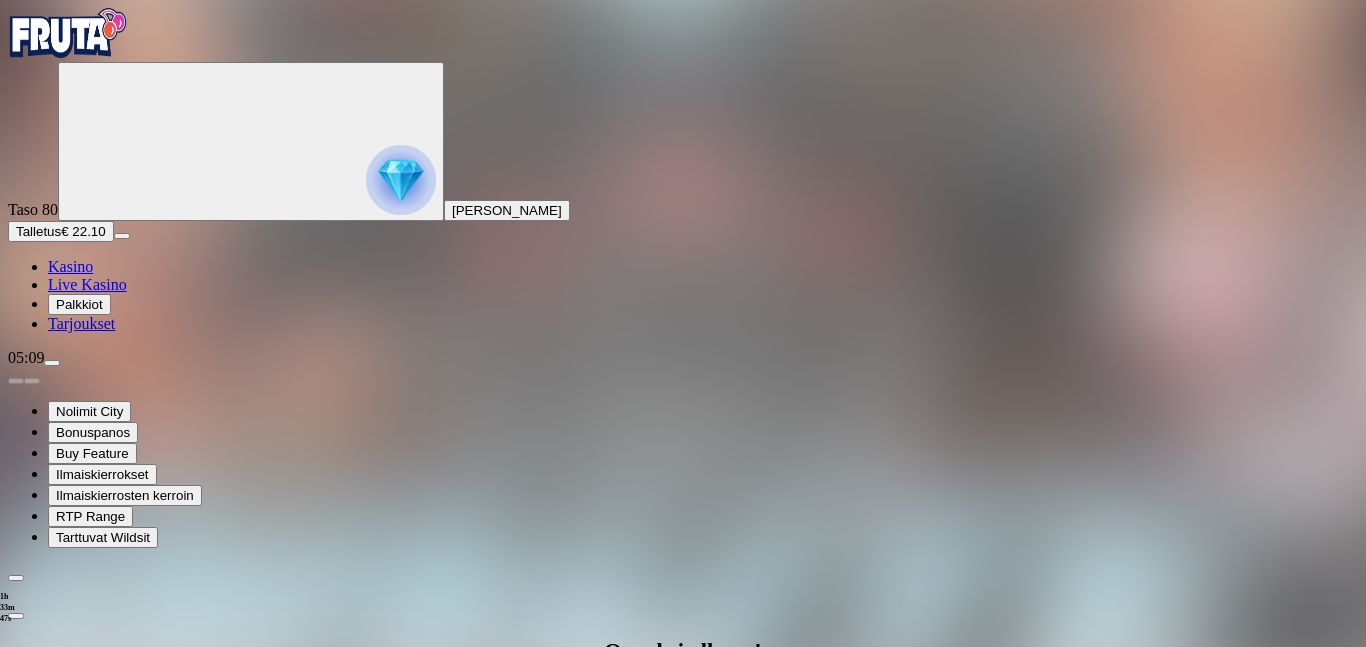 click at bounding box center [88, 1264] 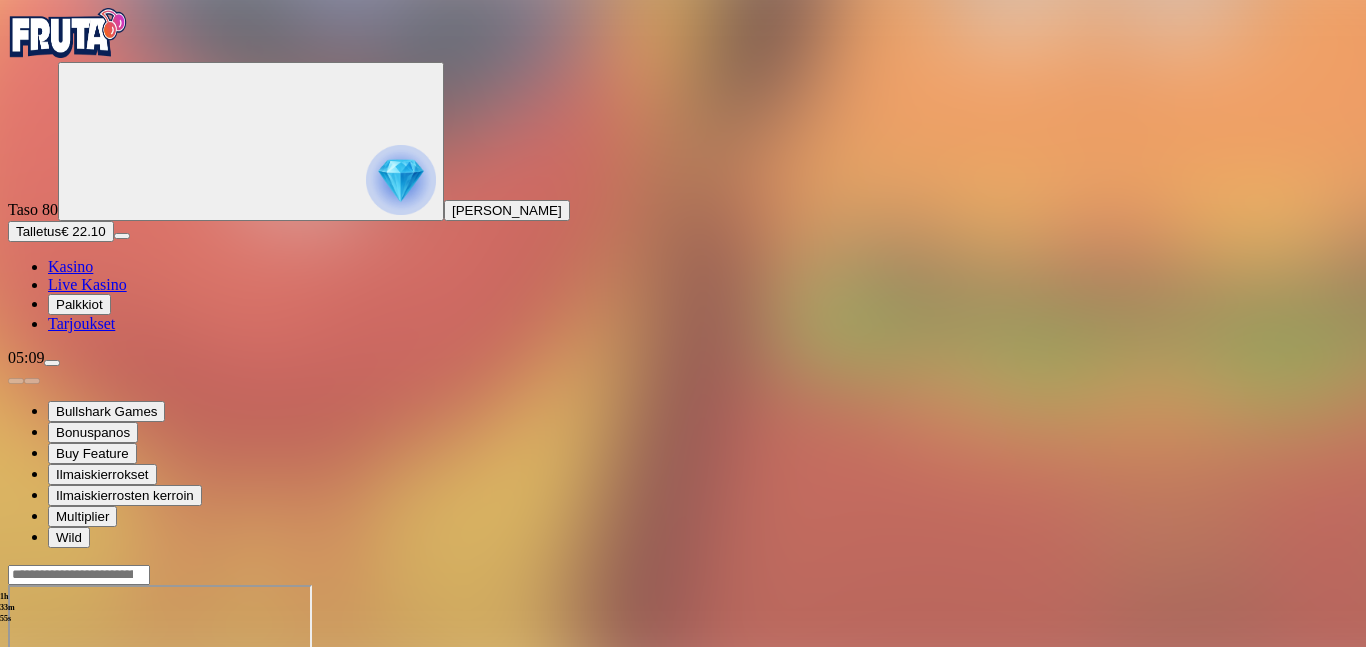 click at bounding box center (16, 757) 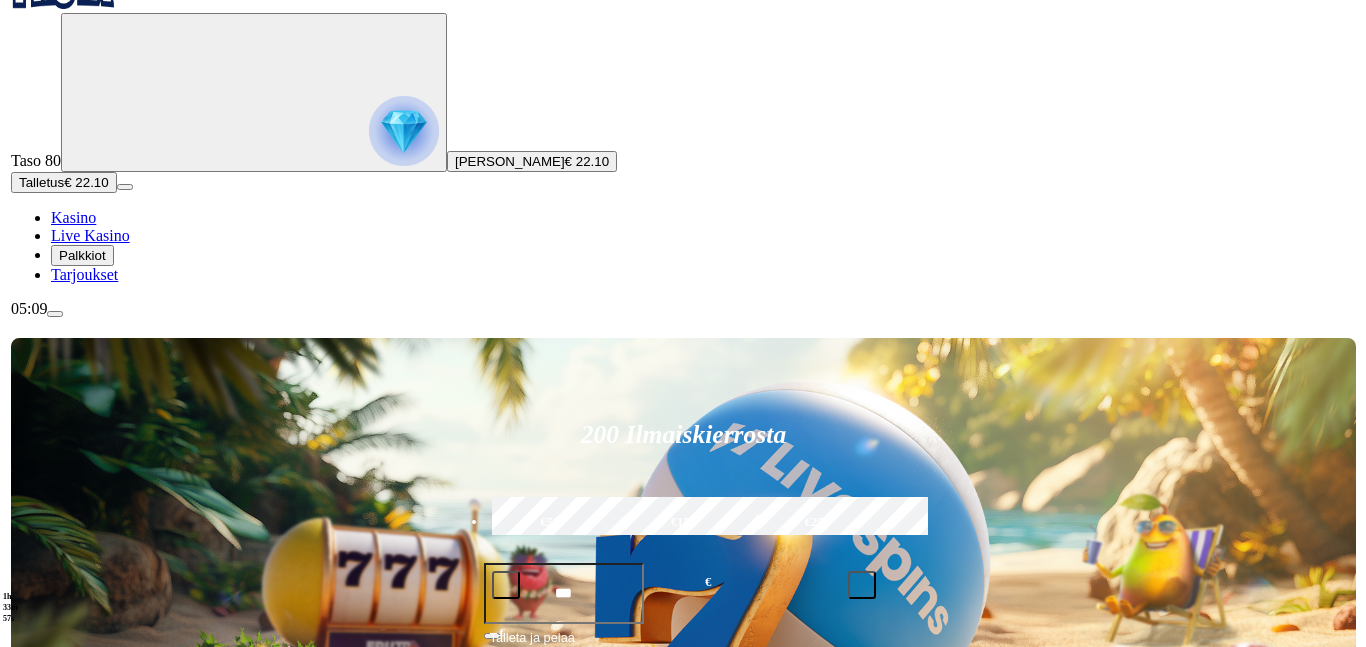 scroll, scrollTop: 72, scrollLeft: 0, axis: vertical 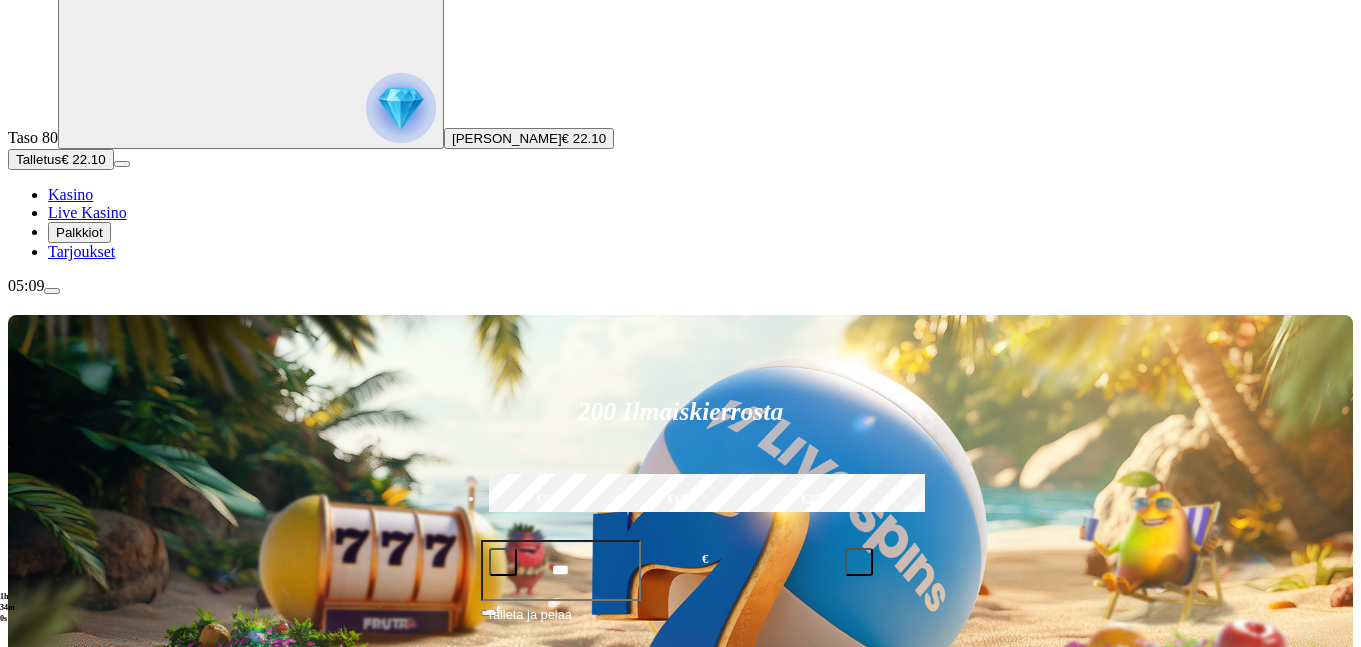 click on "[PERSON_NAME]" at bounding box center [507, 138] 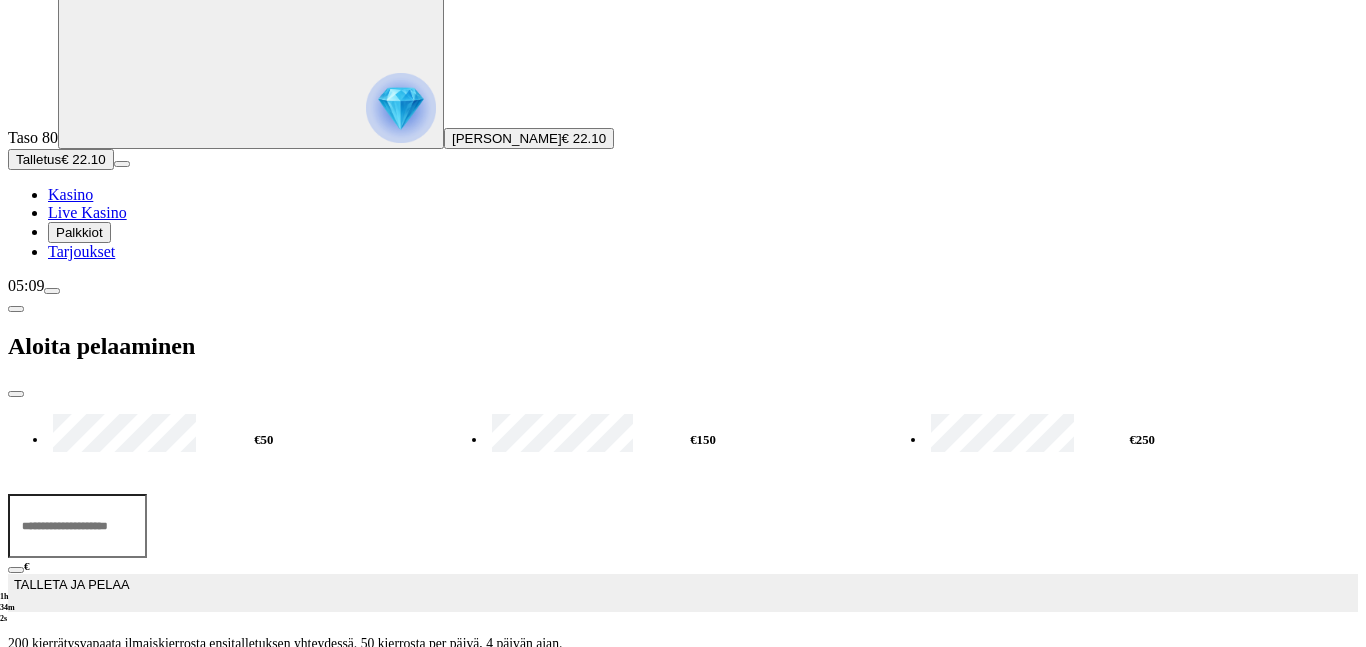 drag, startPoint x: 141, startPoint y: 232, endPoint x: 117, endPoint y: 237, distance: 24.5153 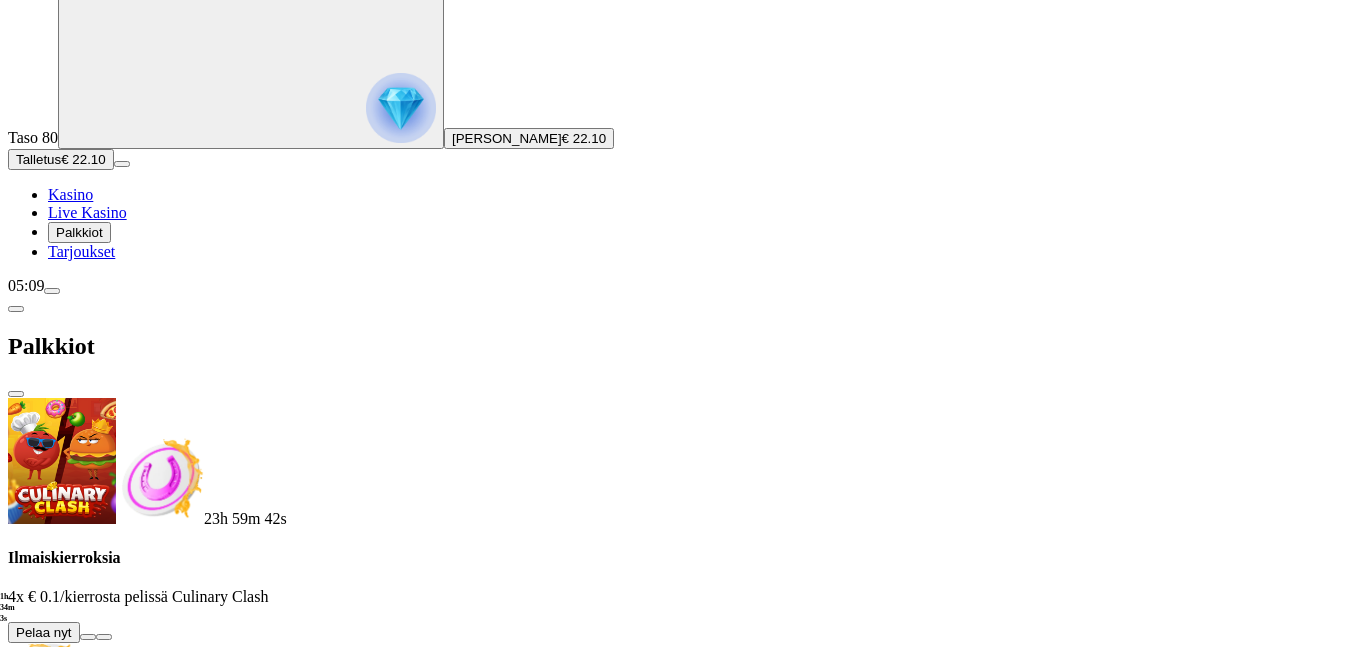 click at bounding box center (401, 108) 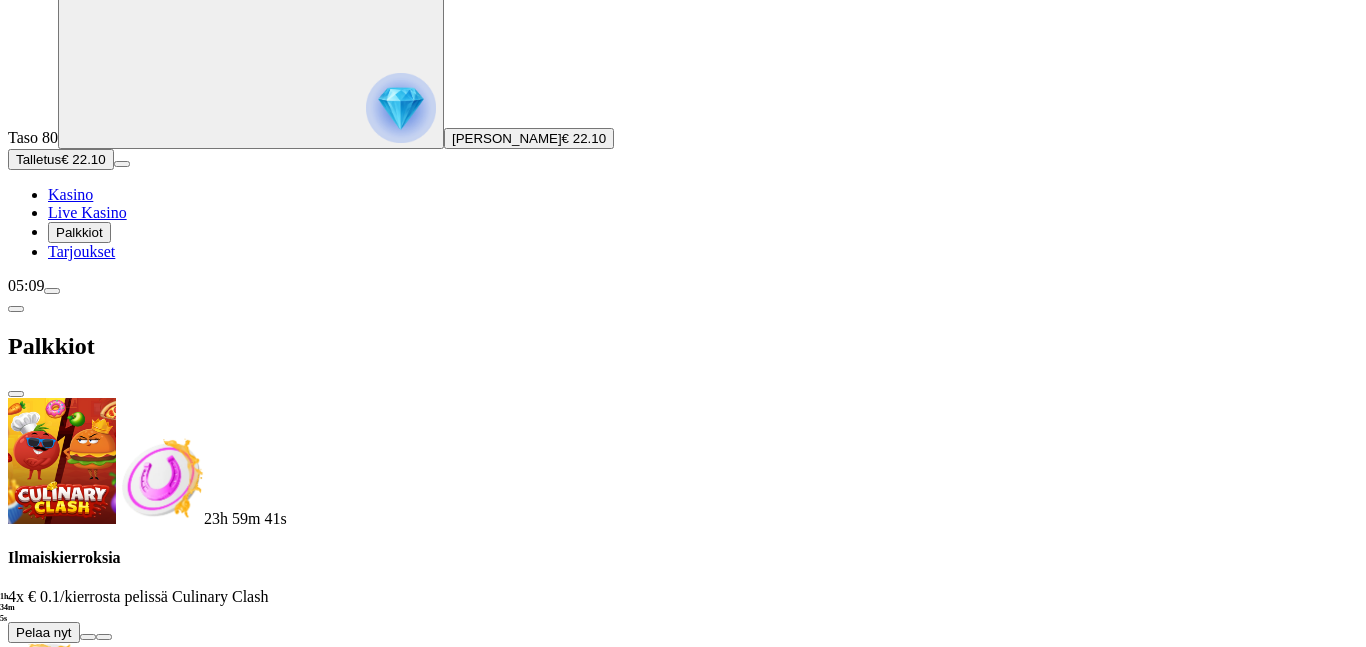 click at bounding box center [88, 637] 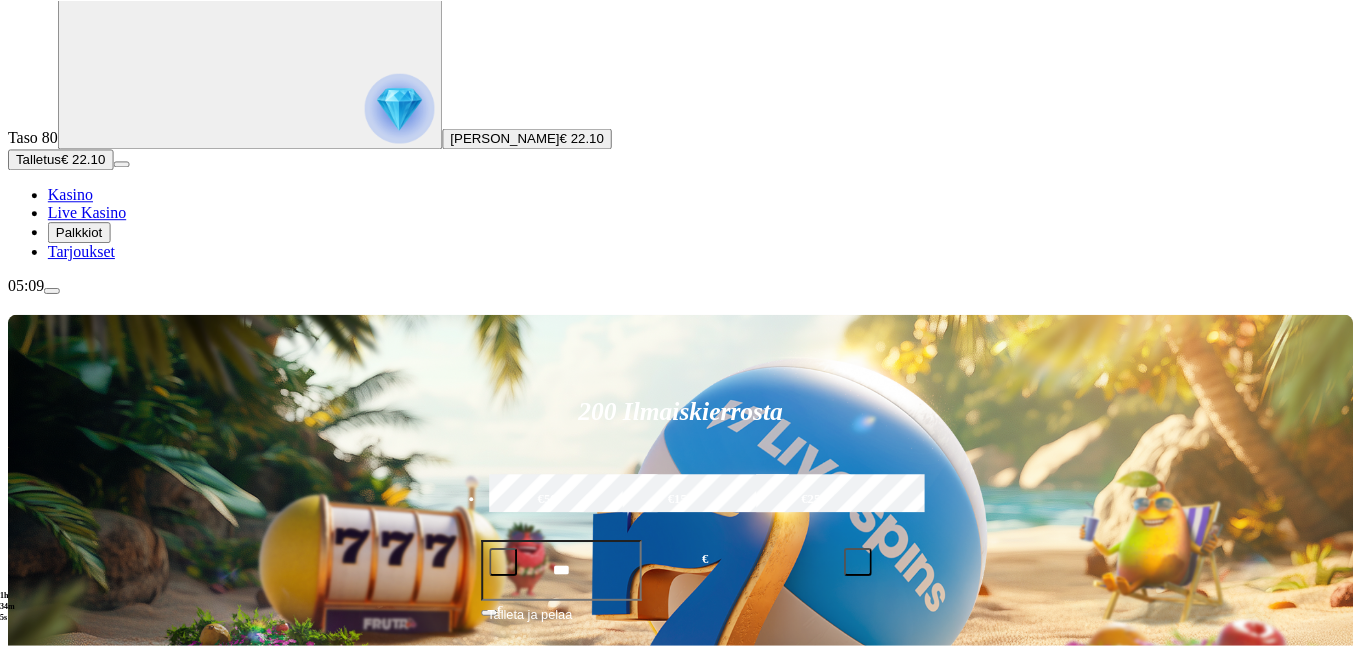 scroll, scrollTop: 0, scrollLeft: 0, axis: both 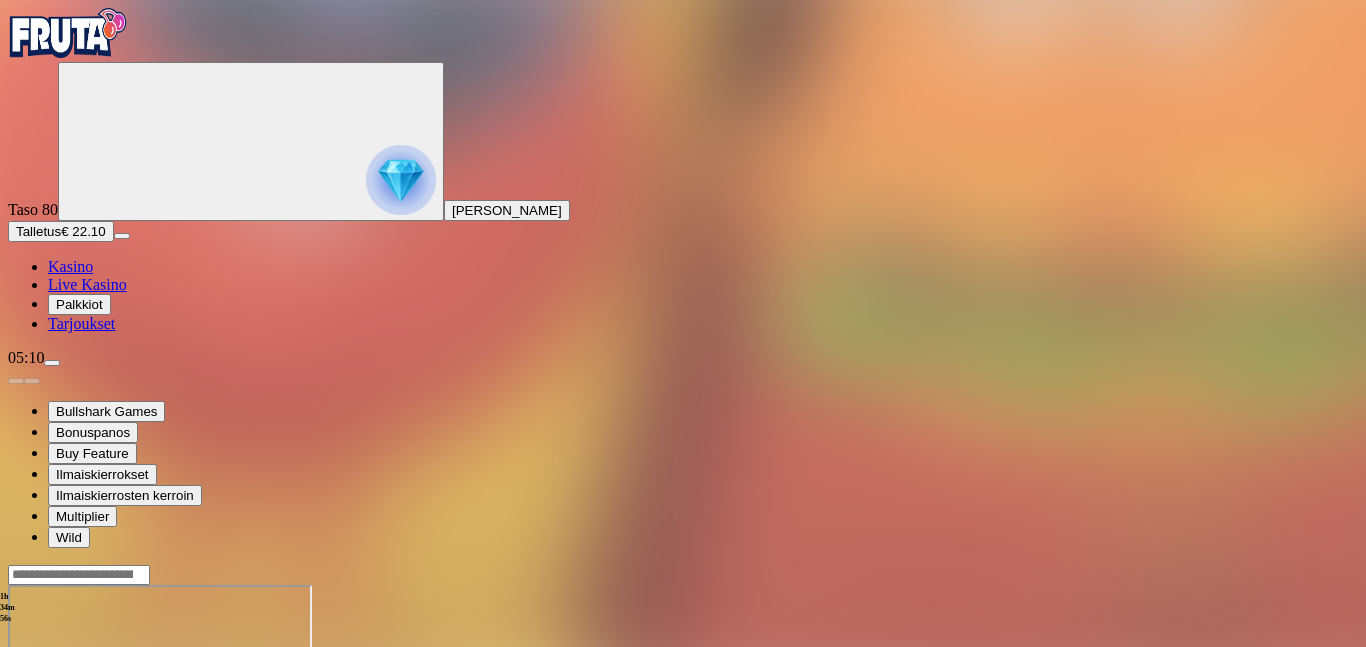 click at bounding box center (16, 757) 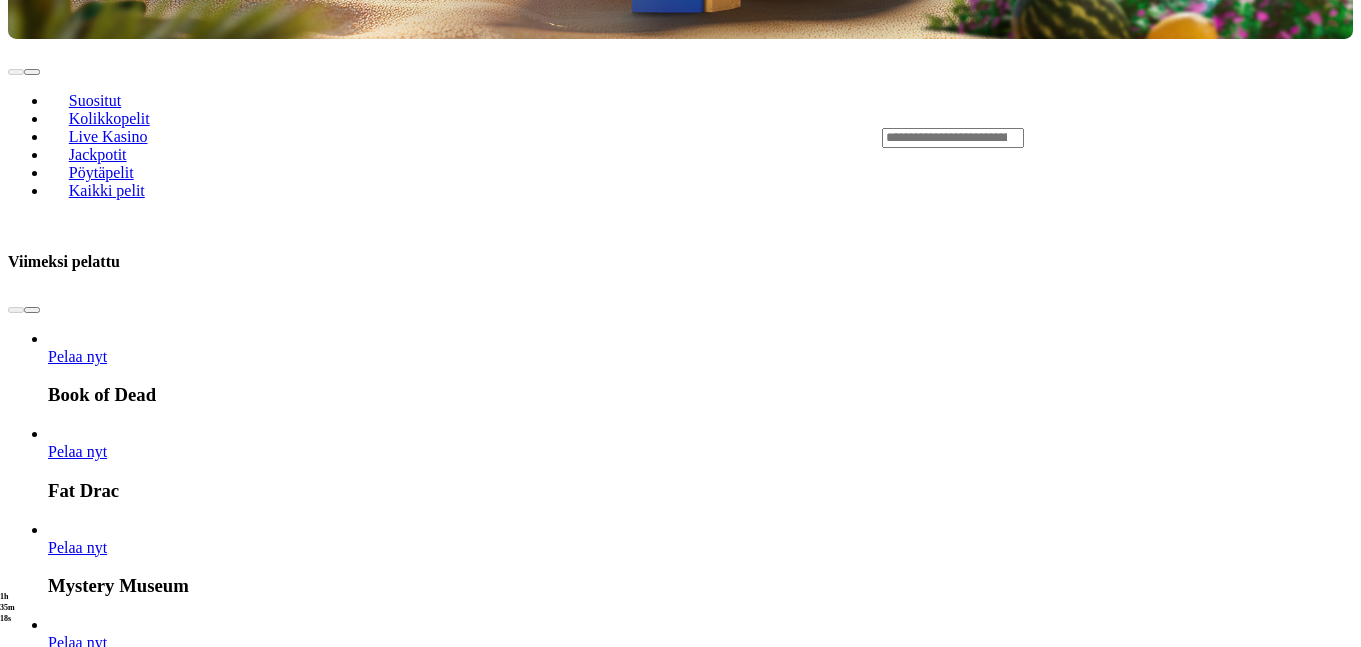 scroll, scrollTop: 792, scrollLeft: 0, axis: vertical 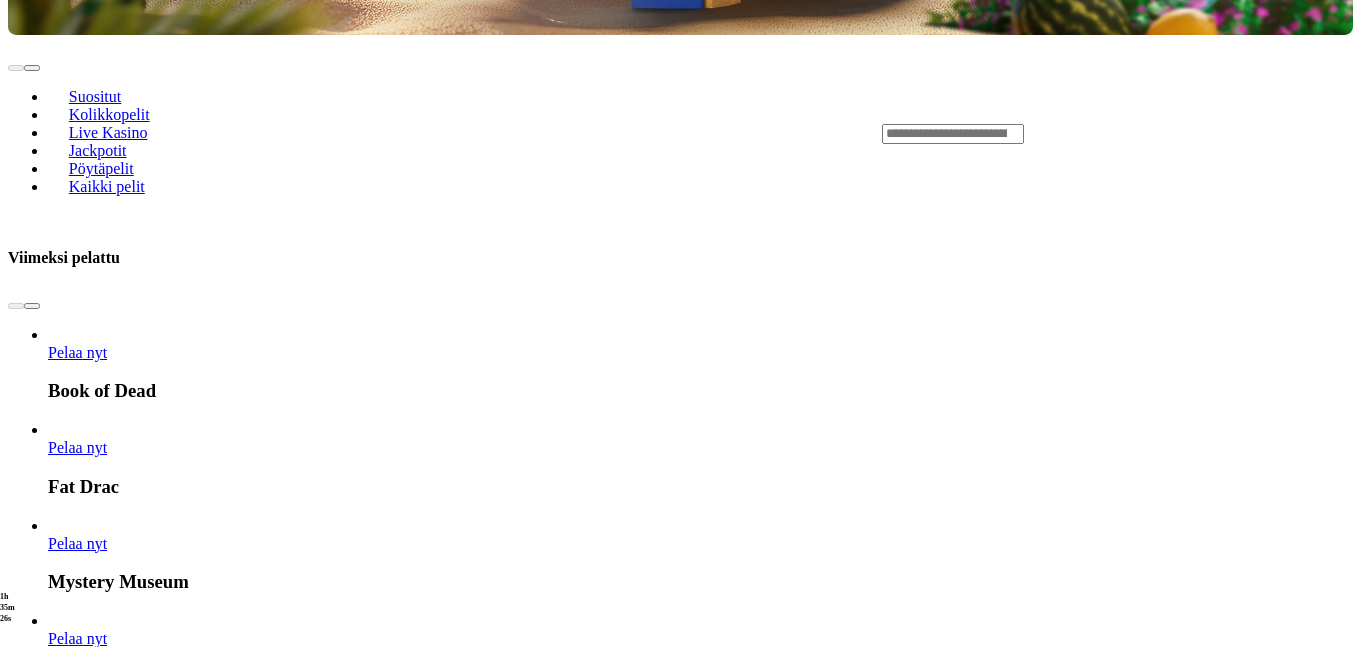 click at bounding box center [32, 2619] 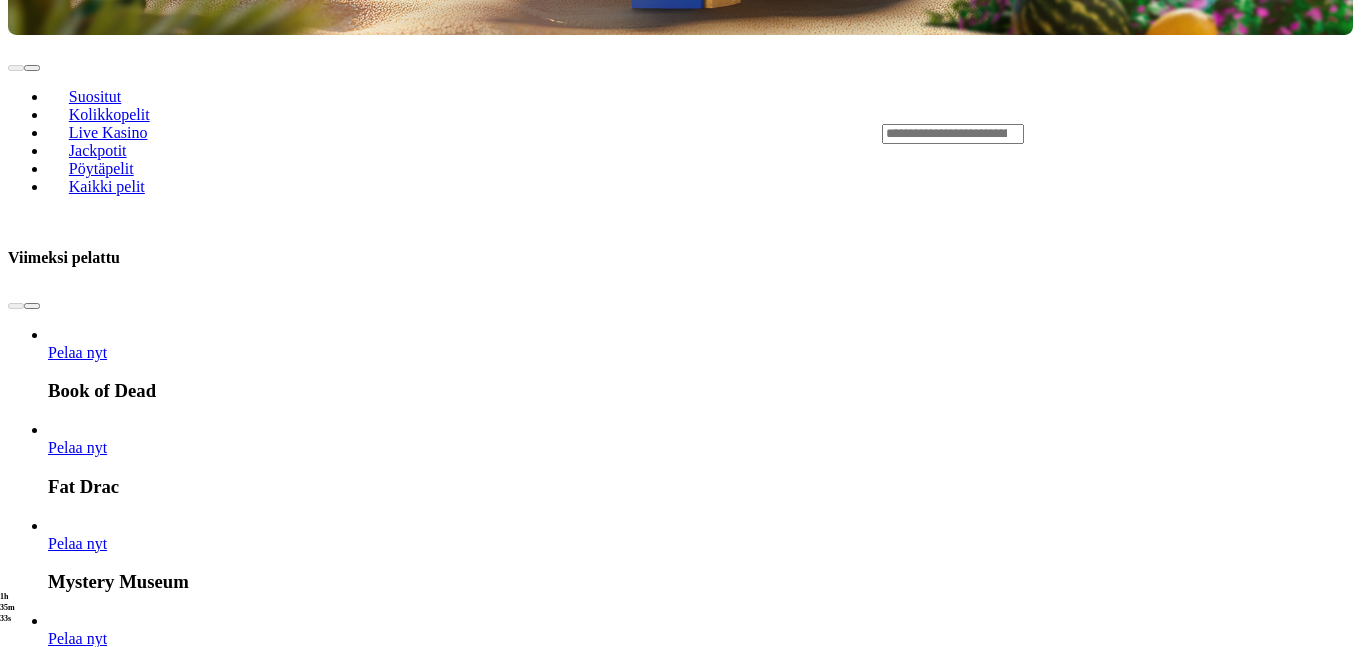 click on "Näytä kaikki" at bounding box center (1328, 2550) 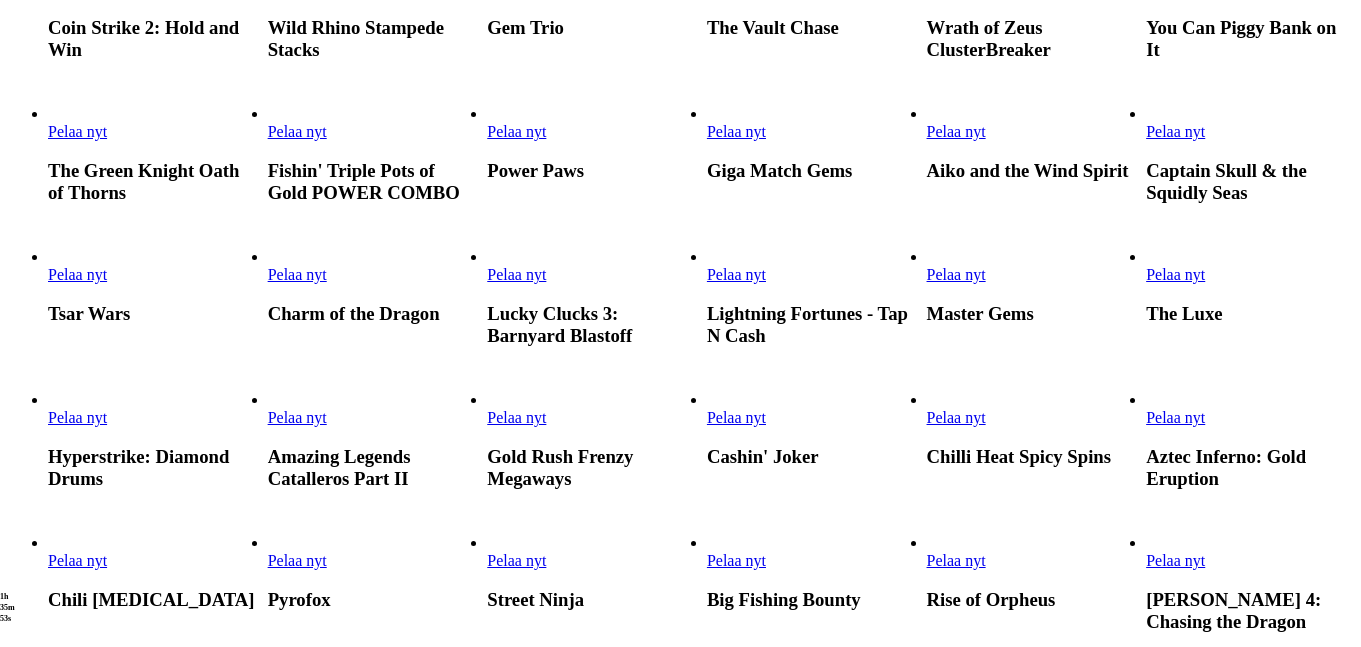 scroll, scrollTop: 648, scrollLeft: 0, axis: vertical 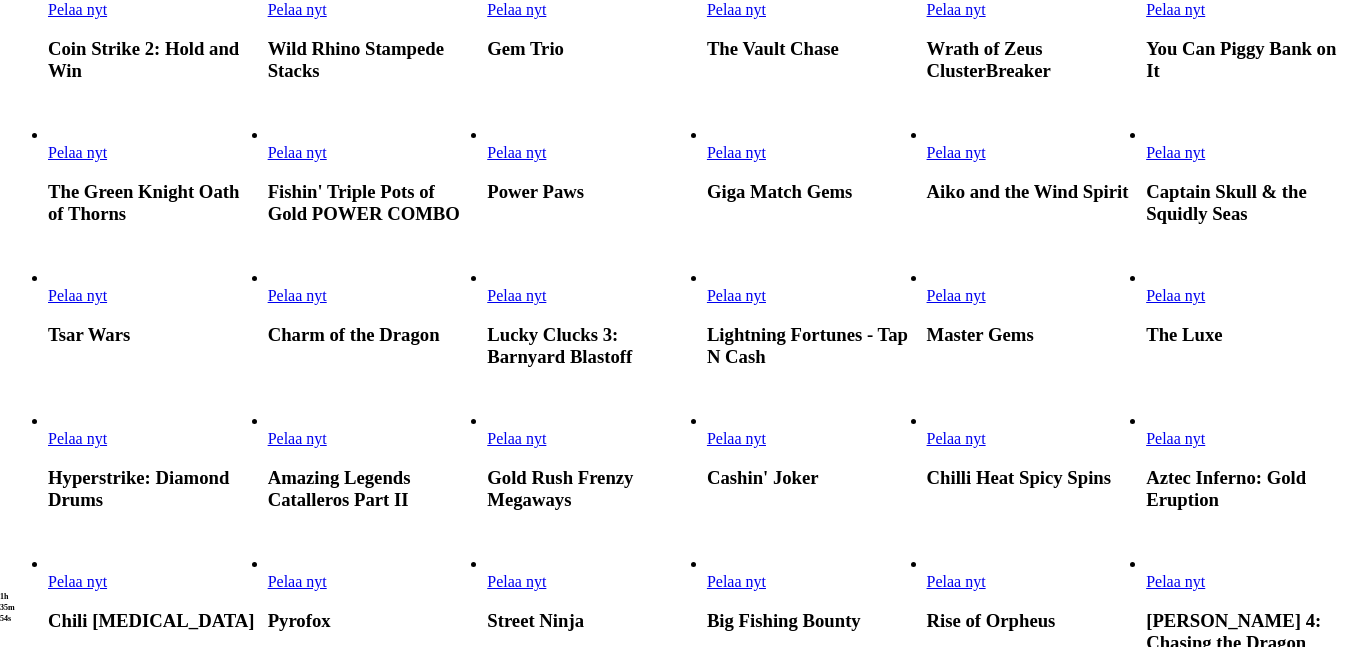 click on "Pelaa nyt" at bounding box center [77, 295] 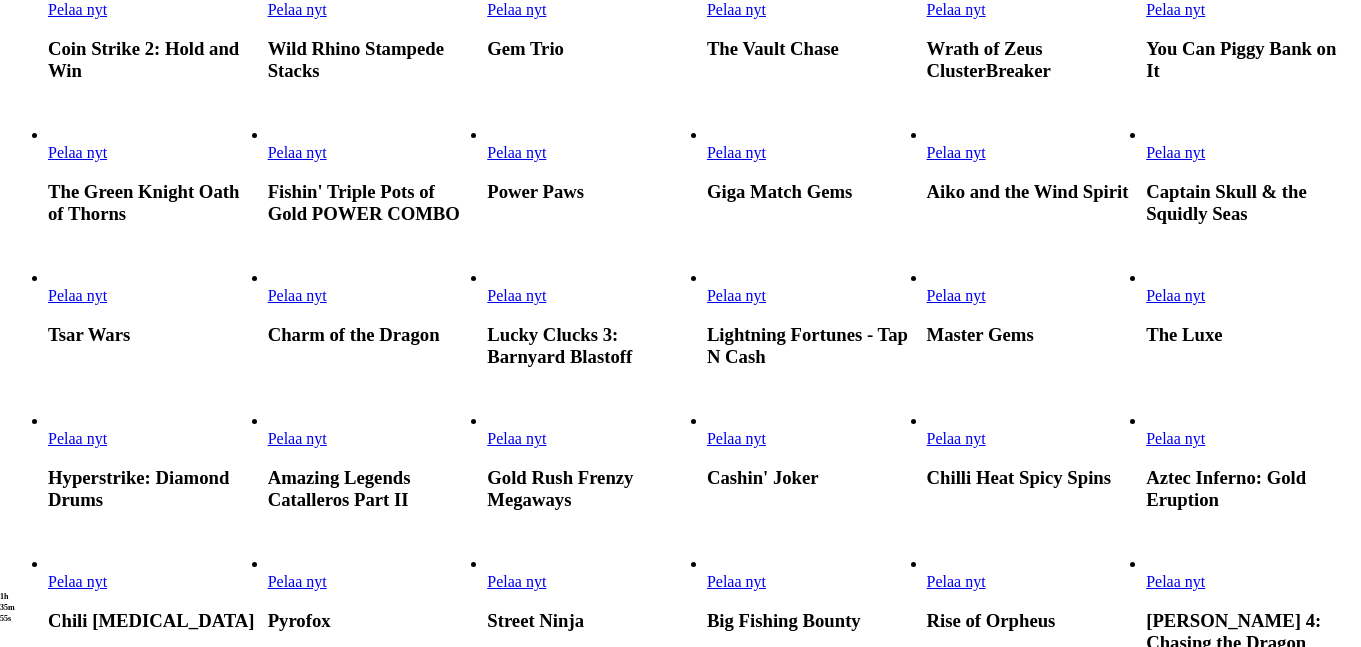 click on "Pelaa nyt" at bounding box center [77, 295] 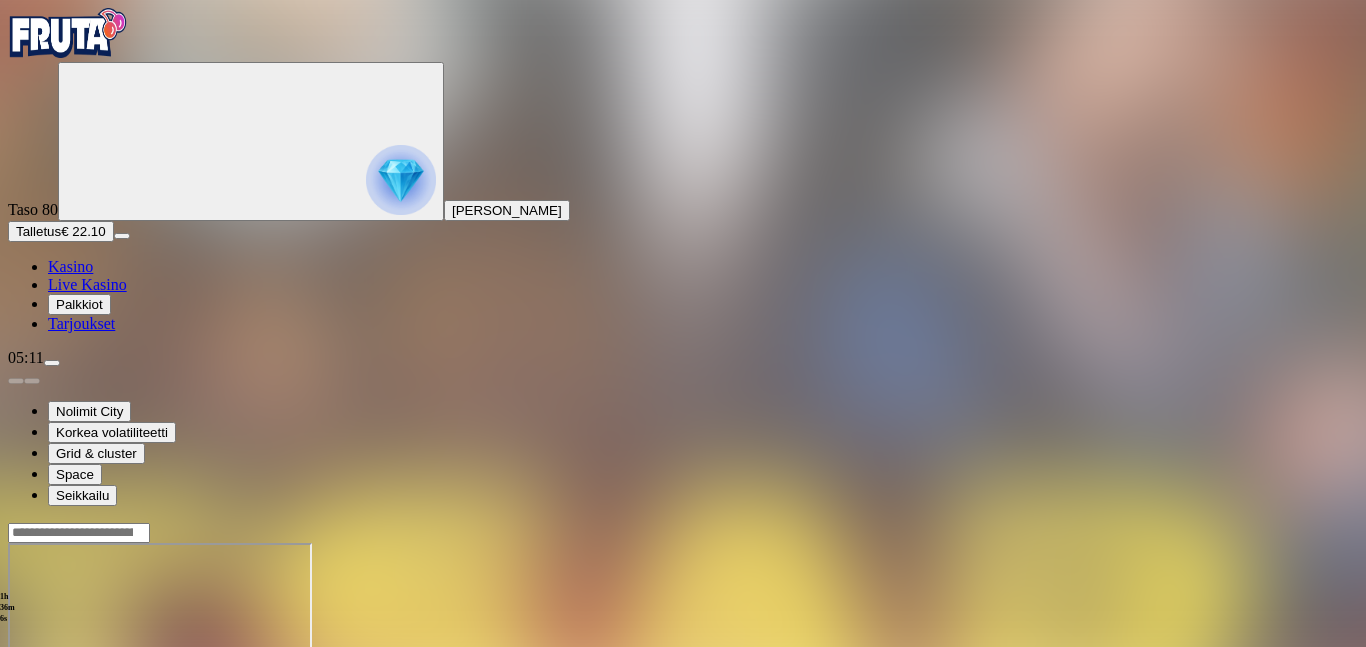 click on "Talletus € 22.10" at bounding box center (61, 231) 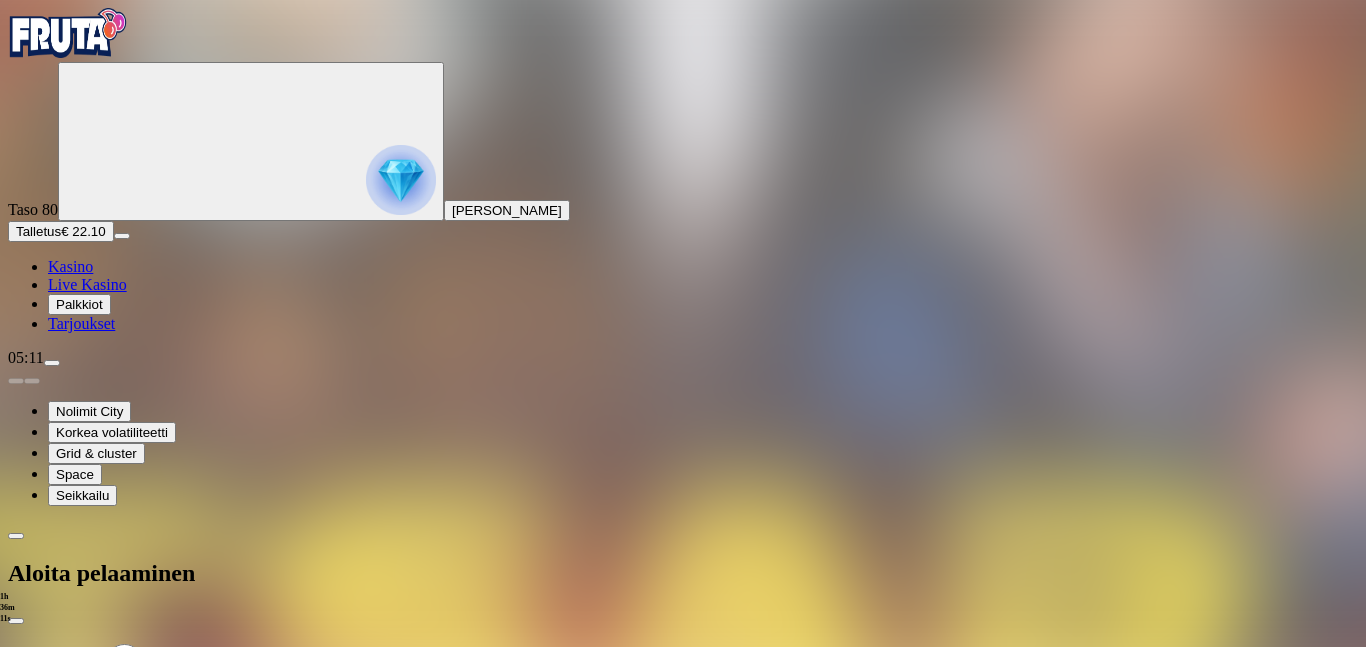 click at bounding box center [52, 363] 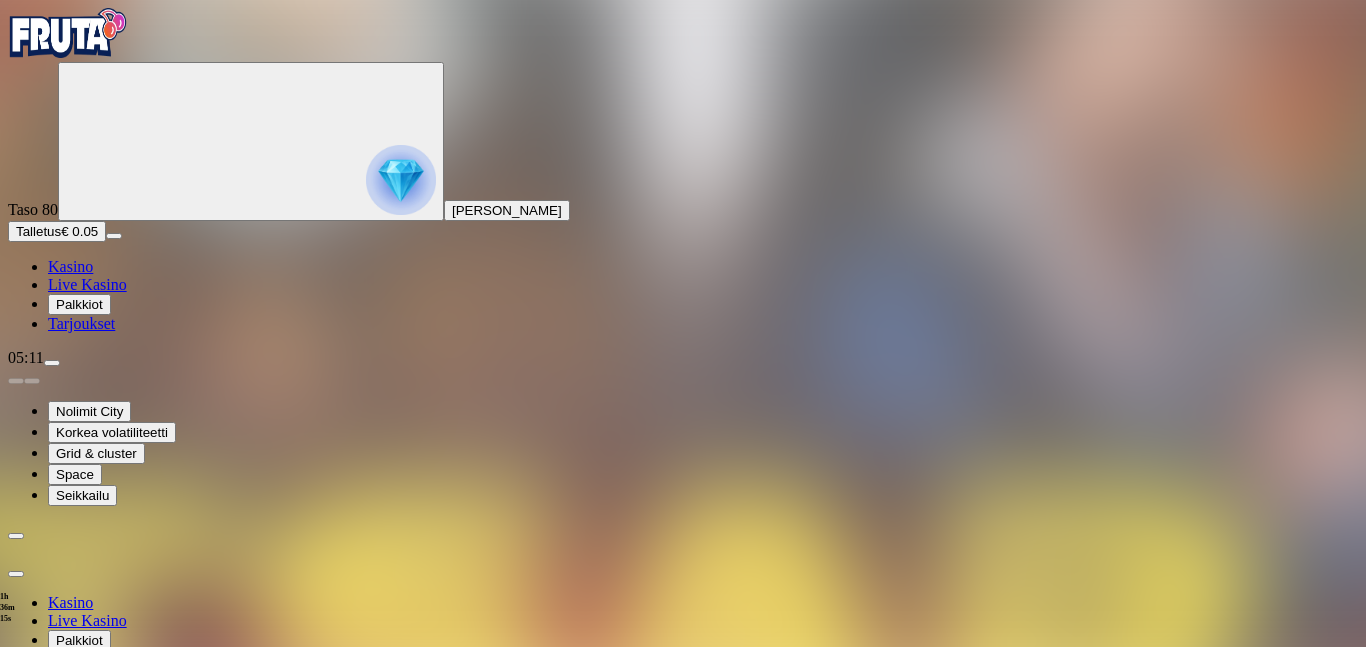 click on "Talletus" at bounding box center (102, 767) 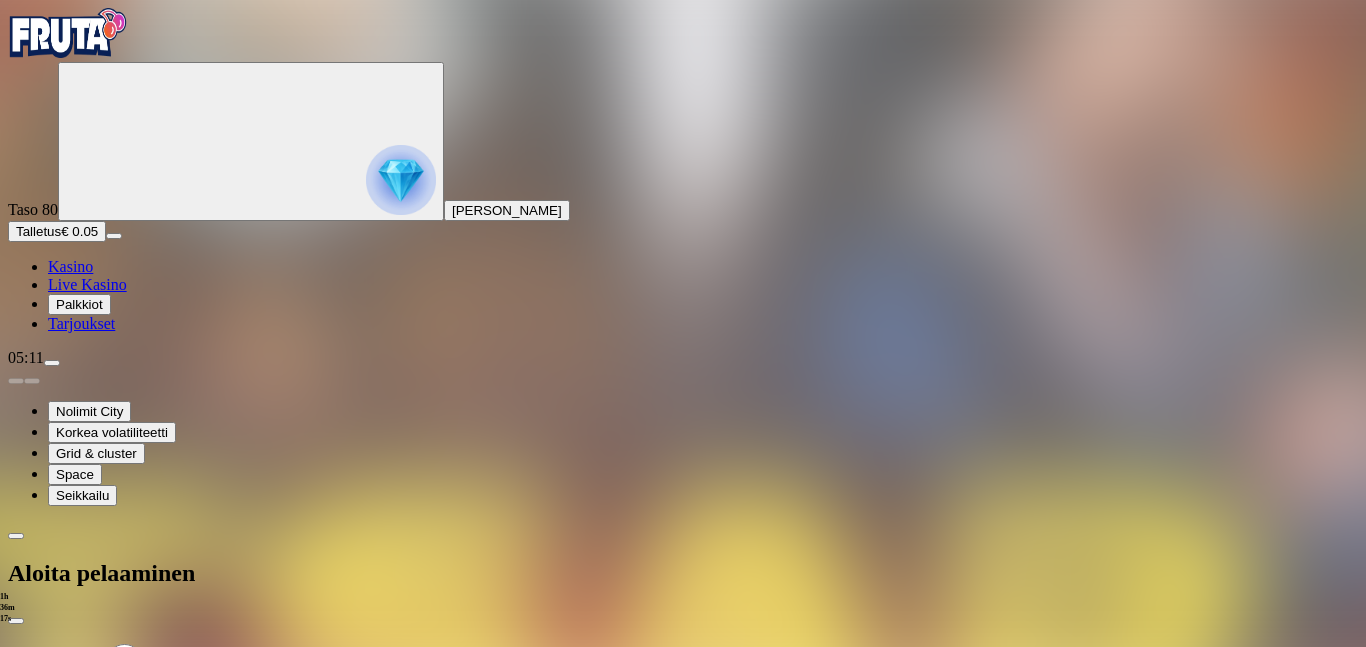click on "***" at bounding box center [79, 803] 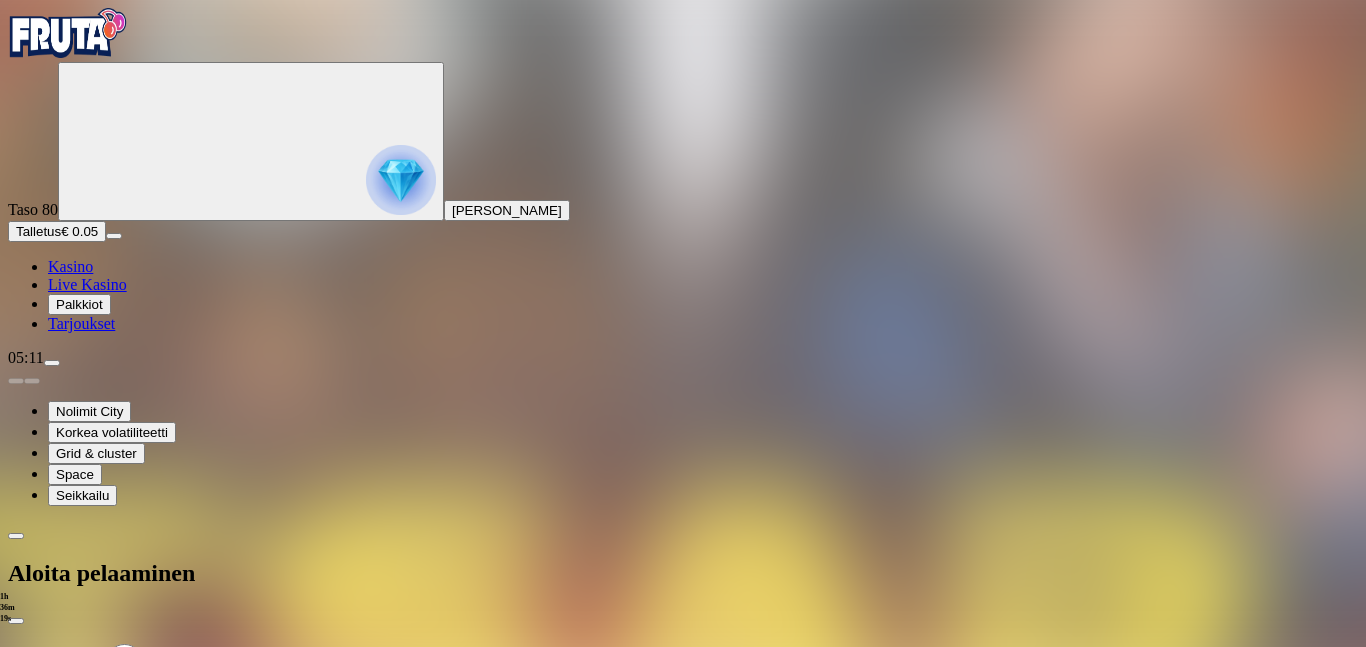 type on "*" 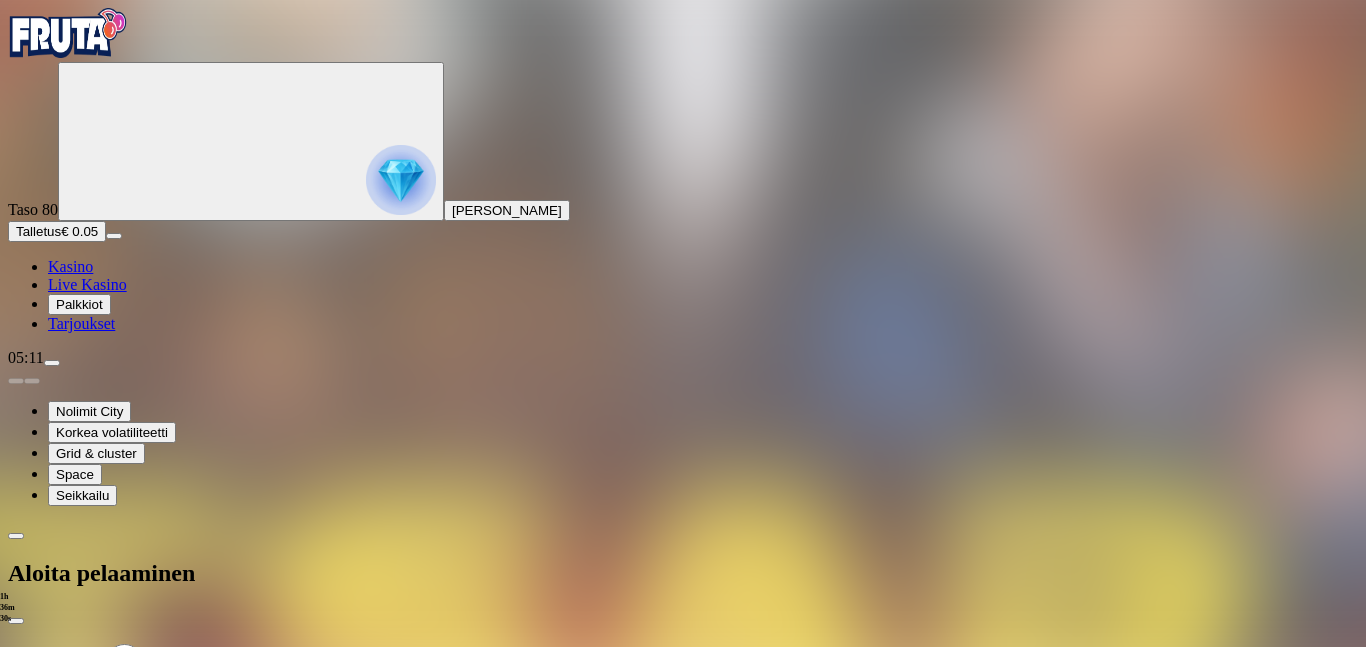 type on "**" 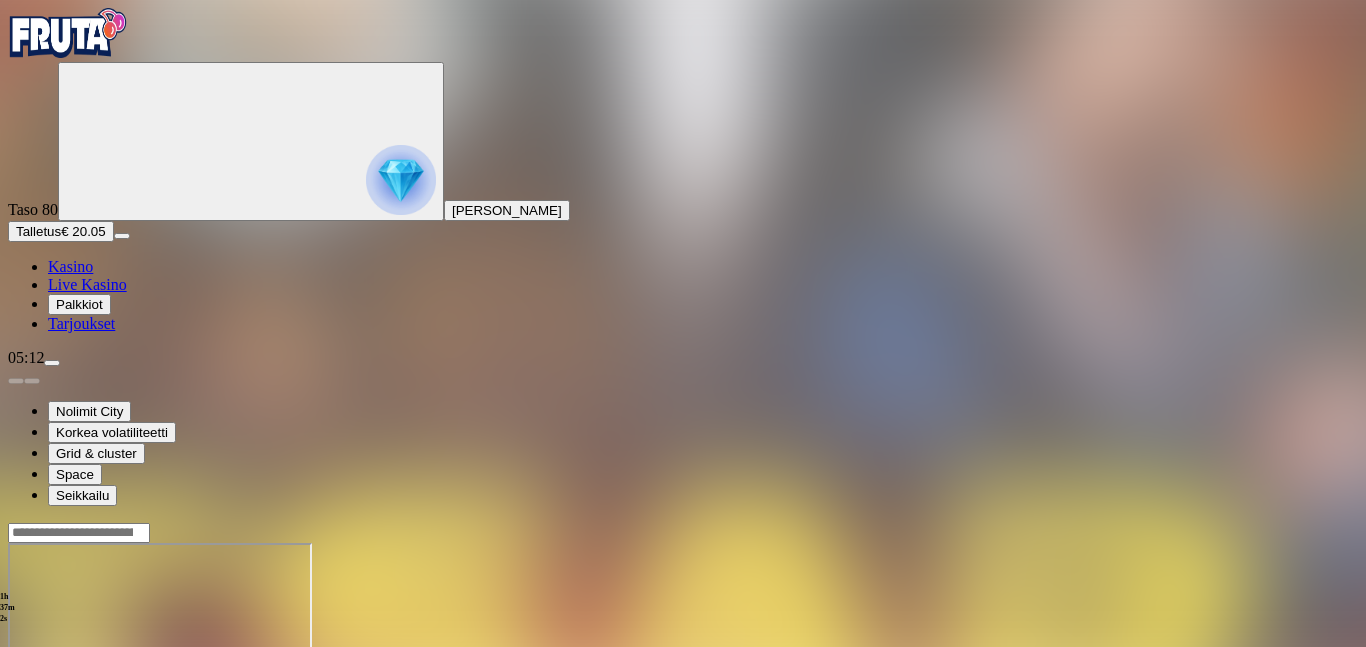 click at bounding box center [48, 715] 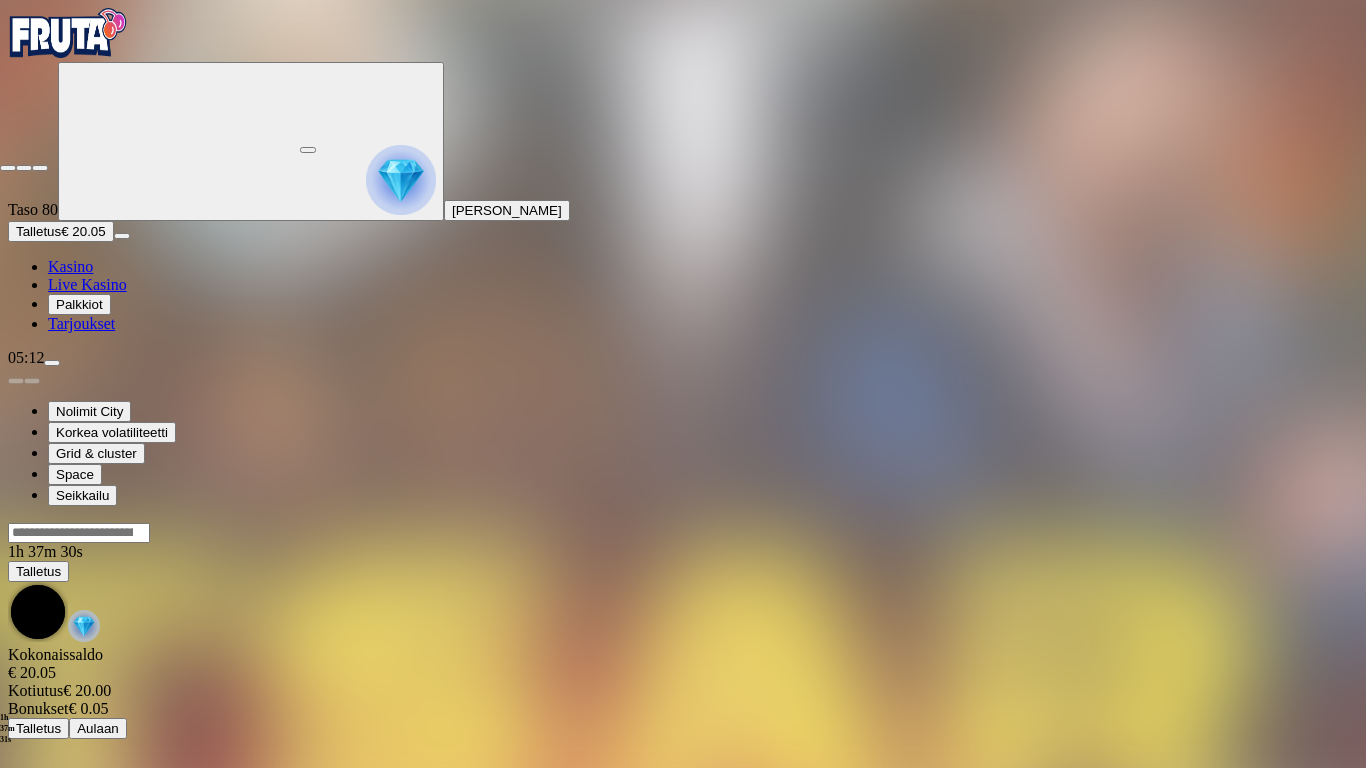 click at bounding box center [8, 168] 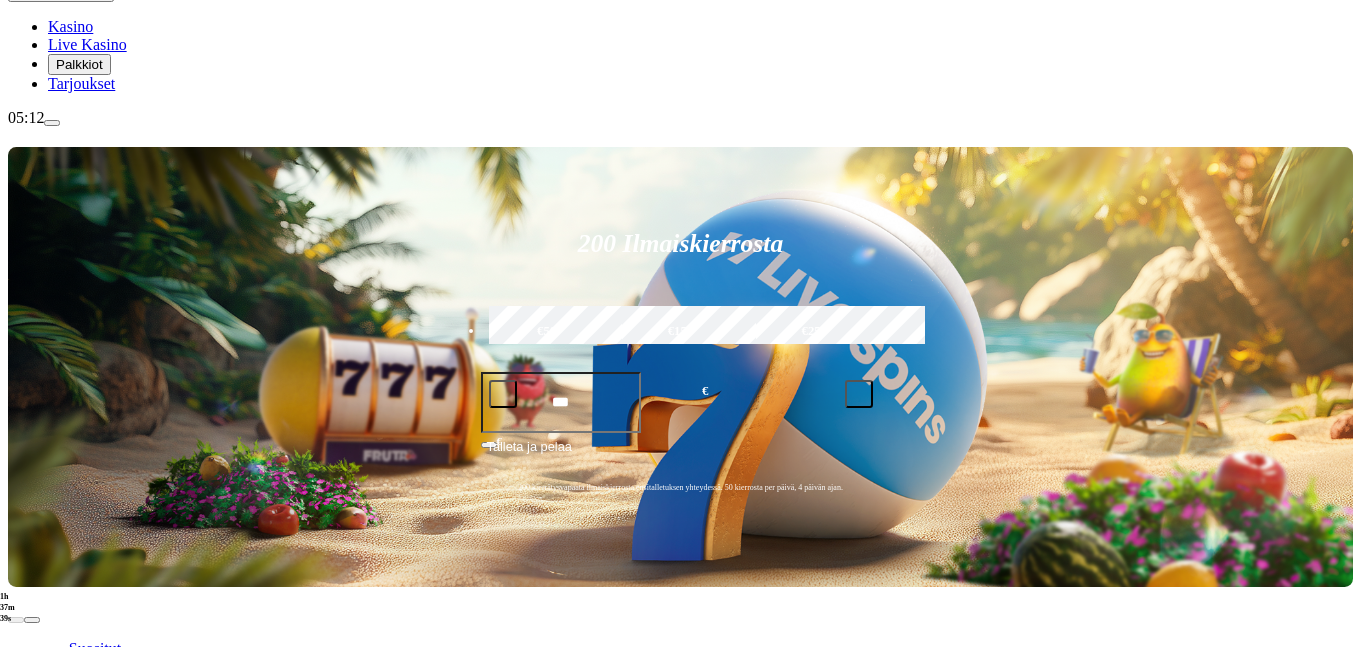 scroll, scrollTop: 0, scrollLeft: 0, axis: both 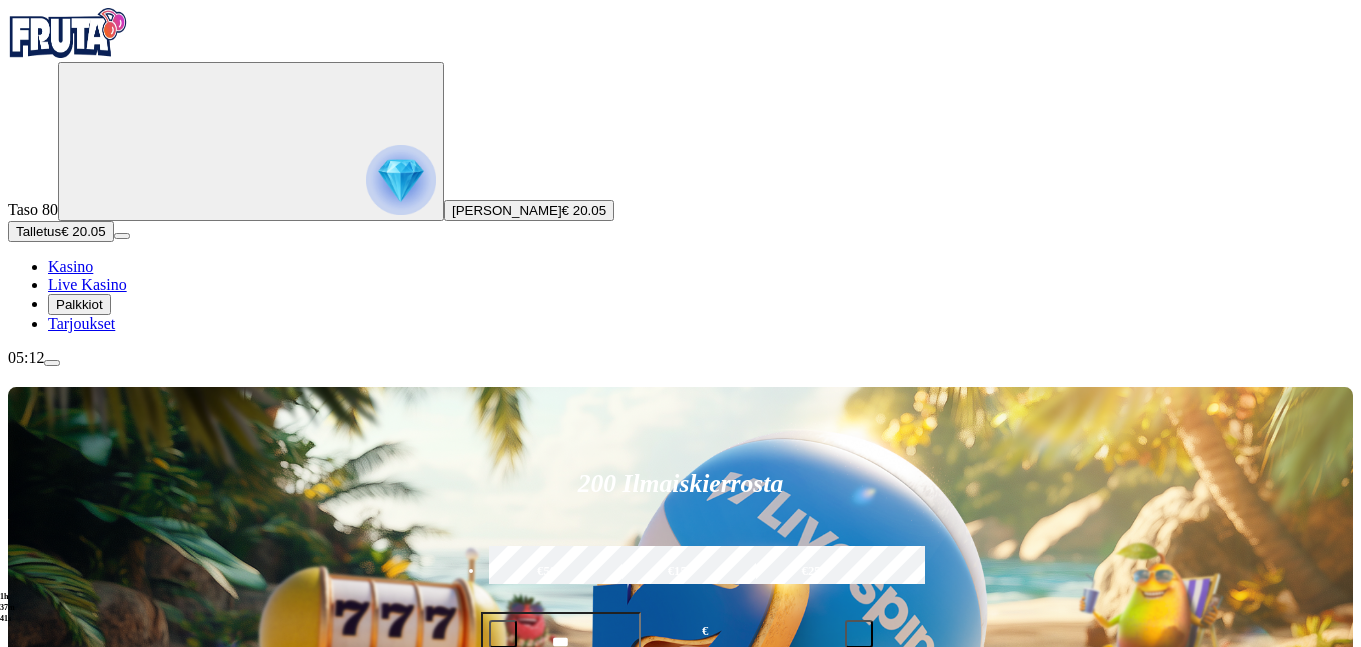 click on "Kolikkopelit" at bounding box center (109, 906) 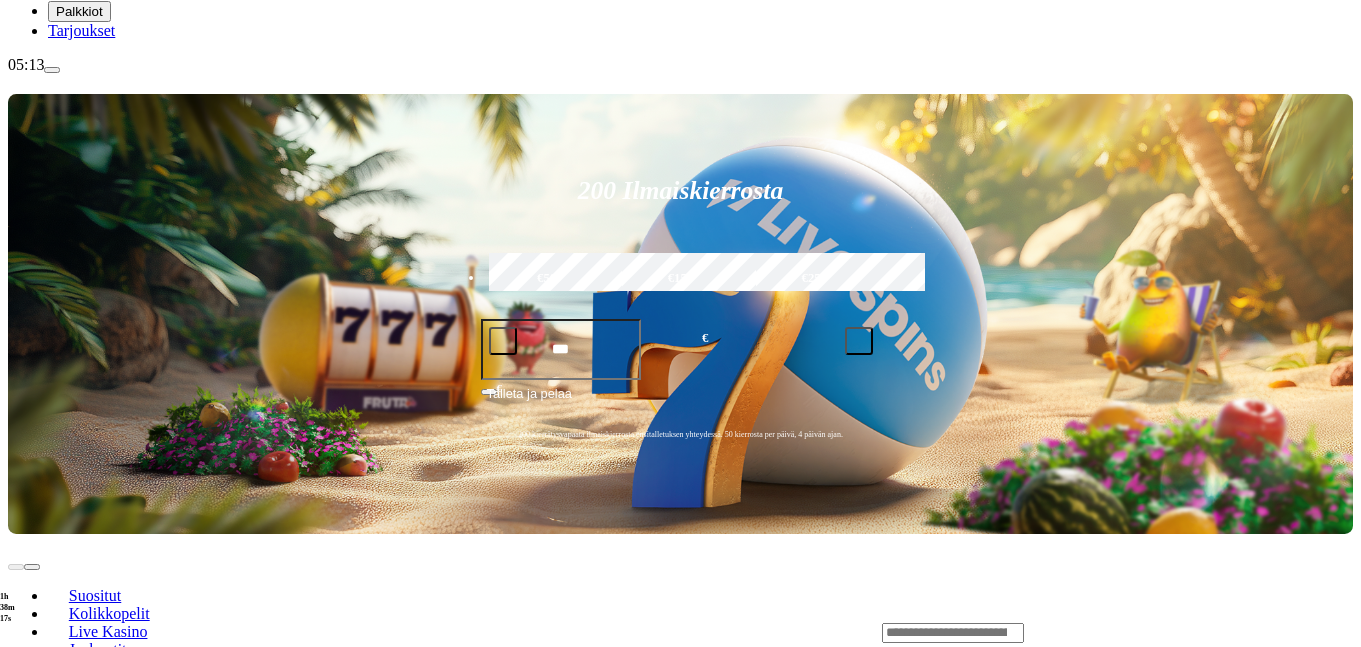 scroll, scrollTop: 432, scrollLeft: 0, axis: vertical 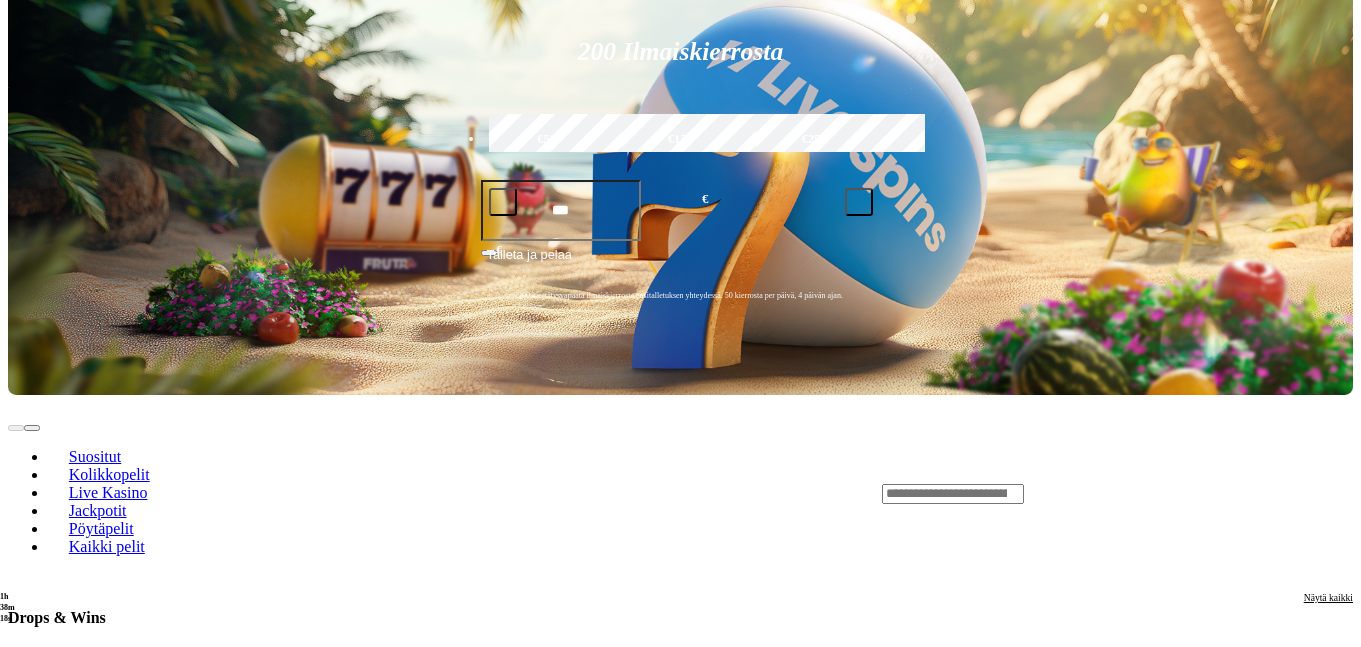click at bounding box center [32, 666] 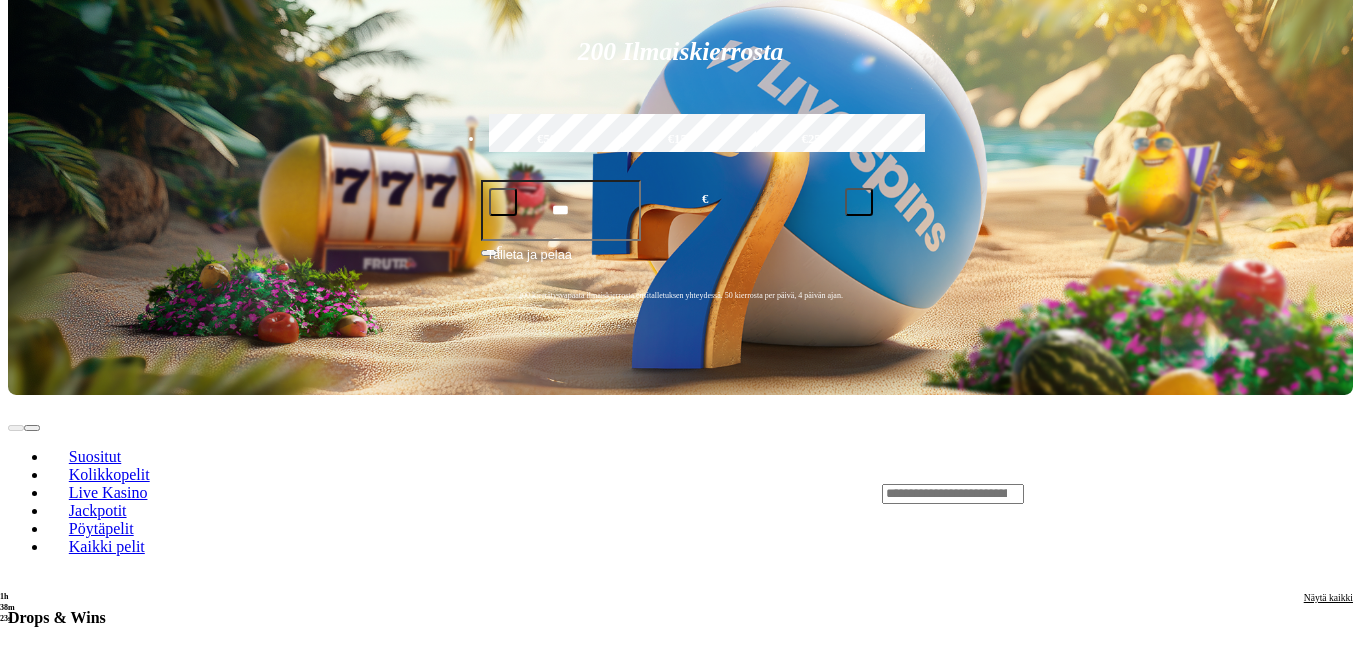 click at bounding box center [32, 1822] 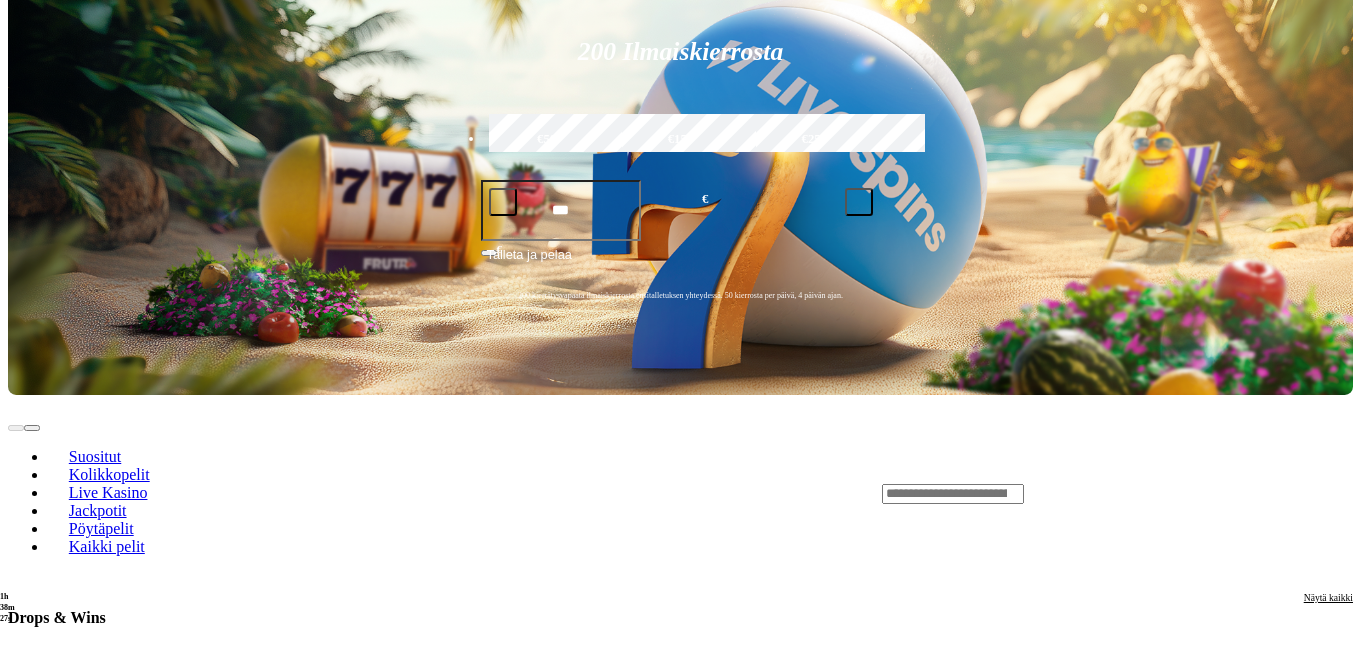 click on "Pelaa nyt" at bounding box center (-758, 2727) 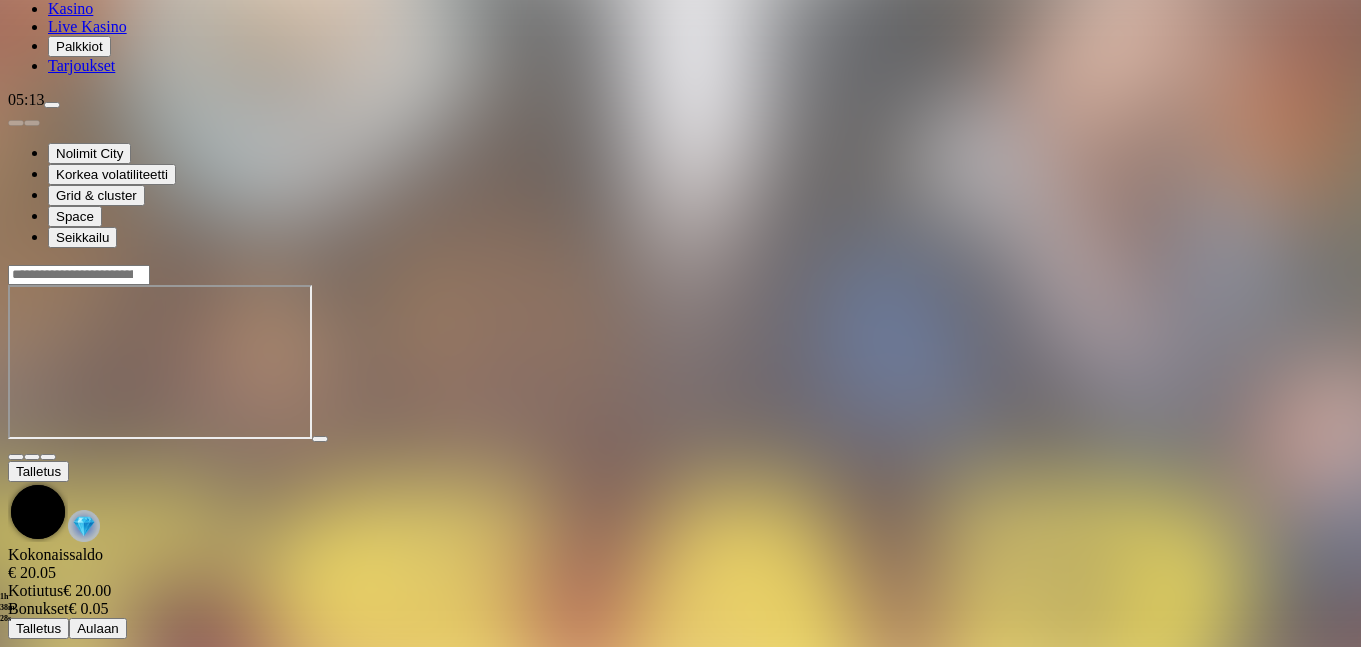 scroll, scrollTop: 0, scrollLeft: 0, axis: both 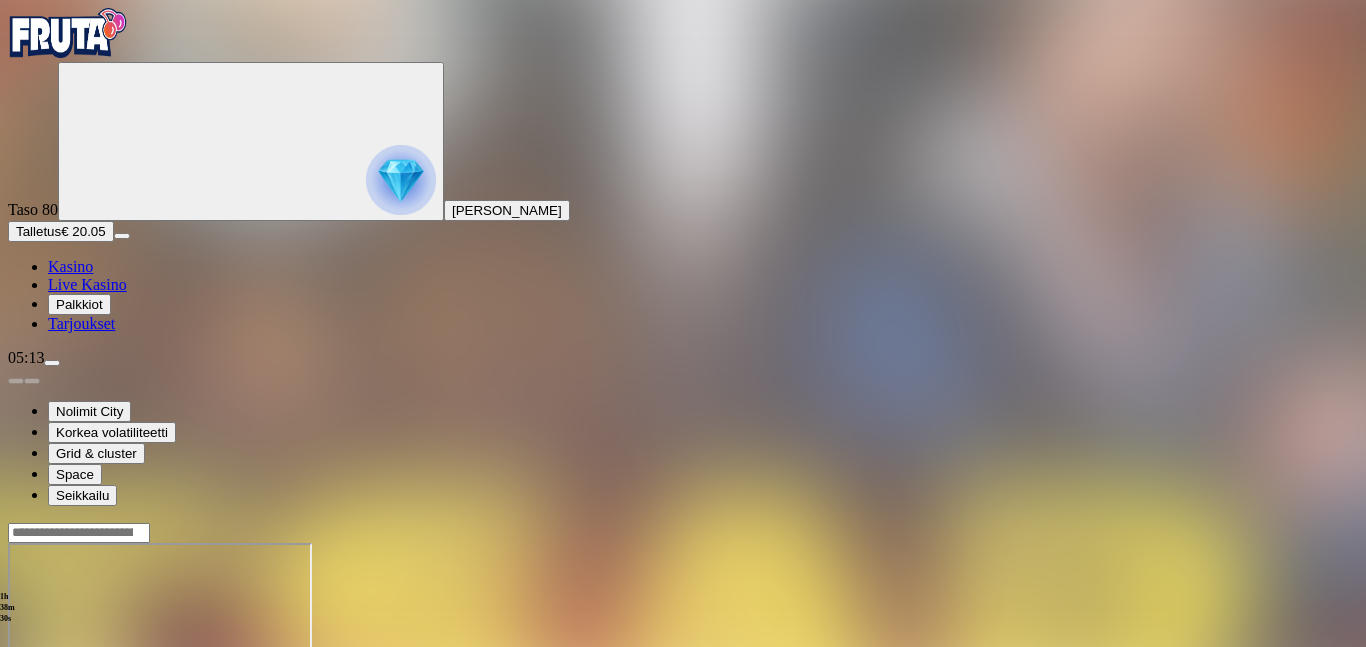 click at bounding box center [48, 715] 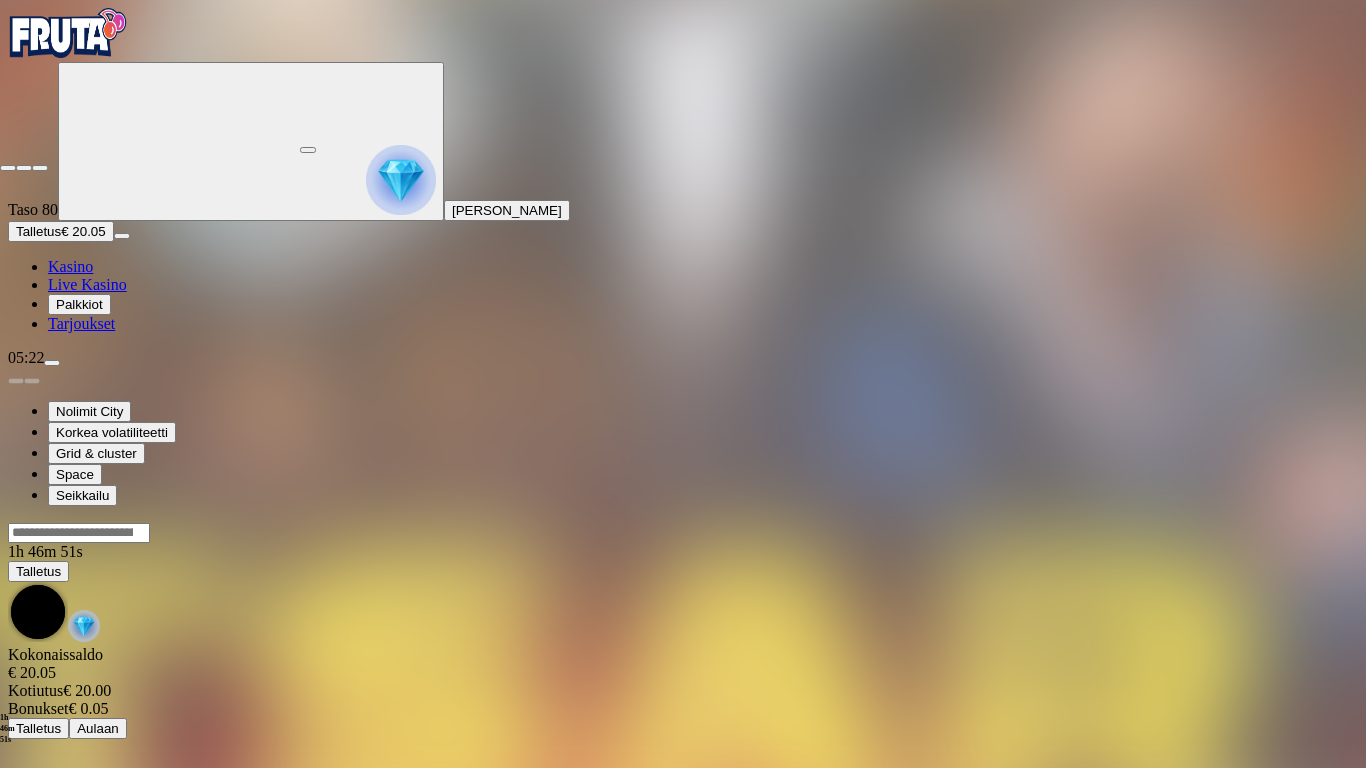 click at bounding box center [8, 168] 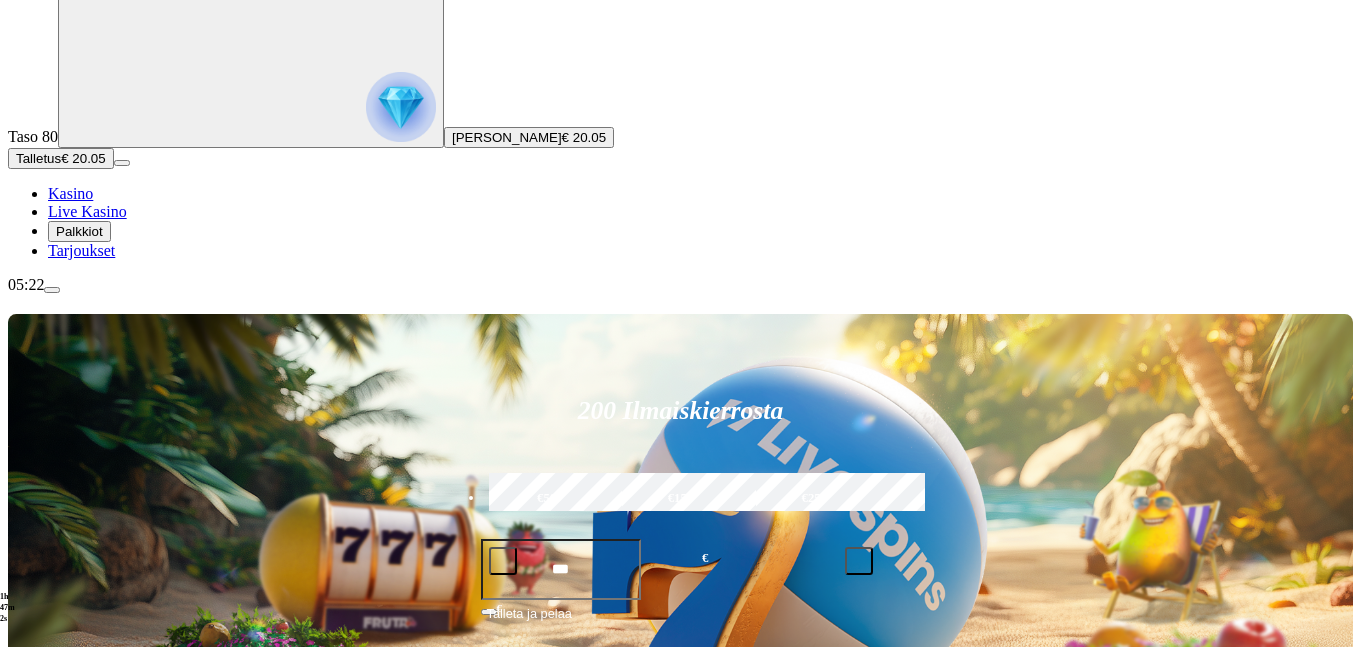 scroll, scrollTop: 0, scrollLeft: 0, axis: both 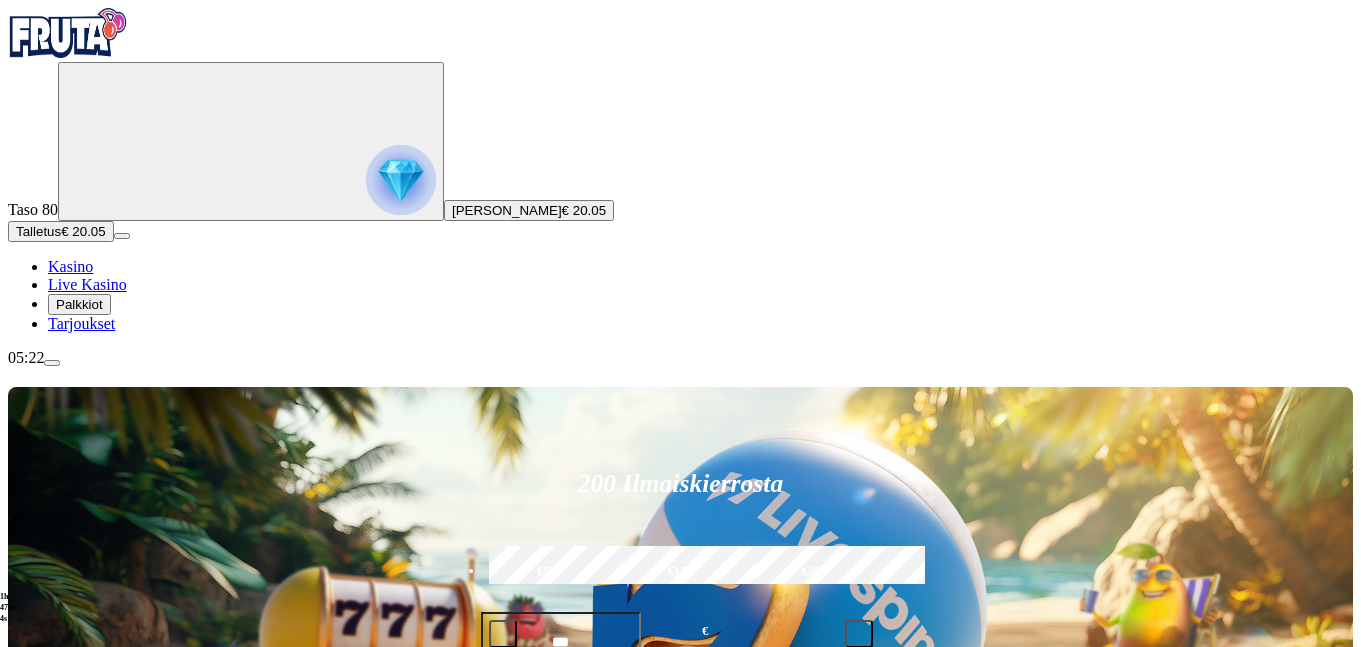 click at bounding box center [953, 926] 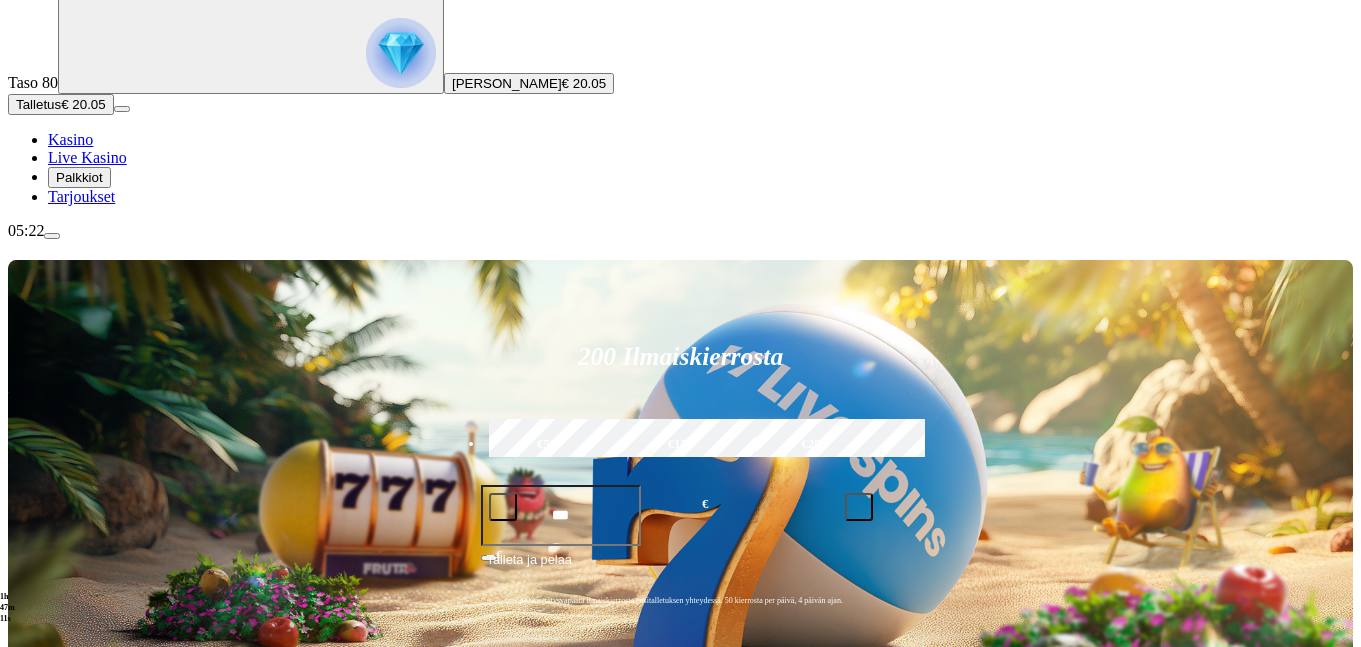 scroll, scrollTop: 144, scrollLeft: 0, axis: vertical 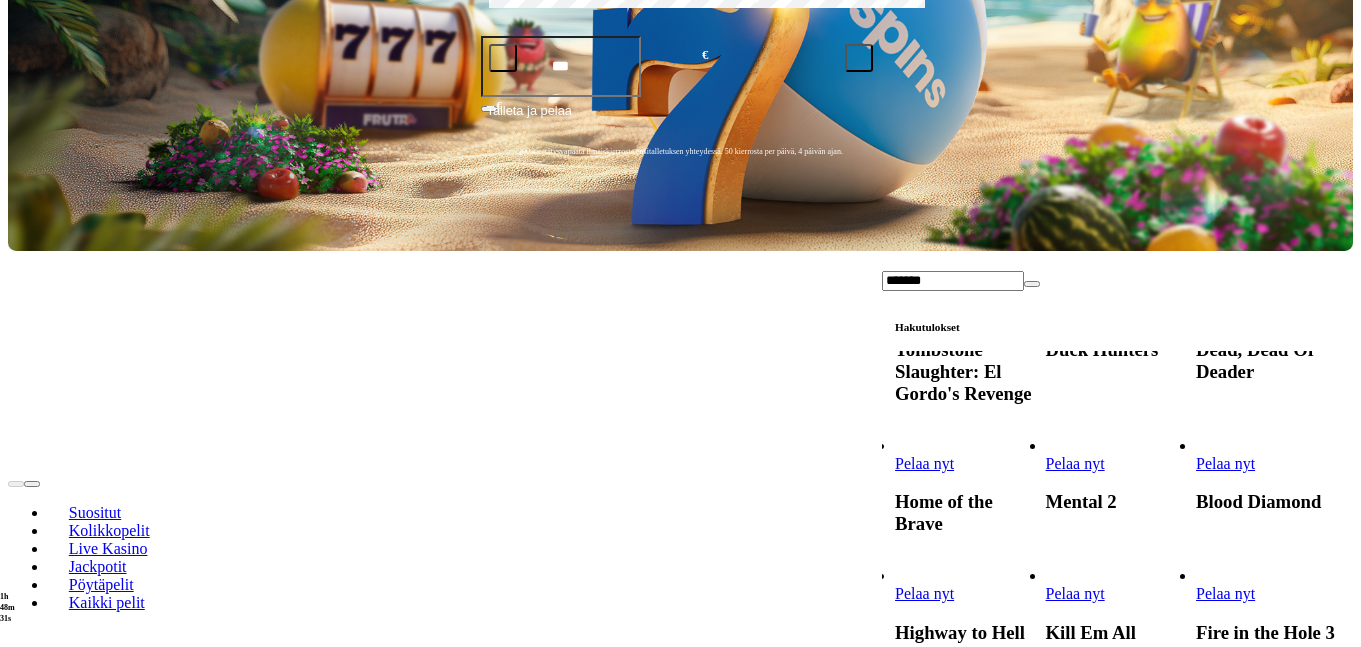 type on "*******" 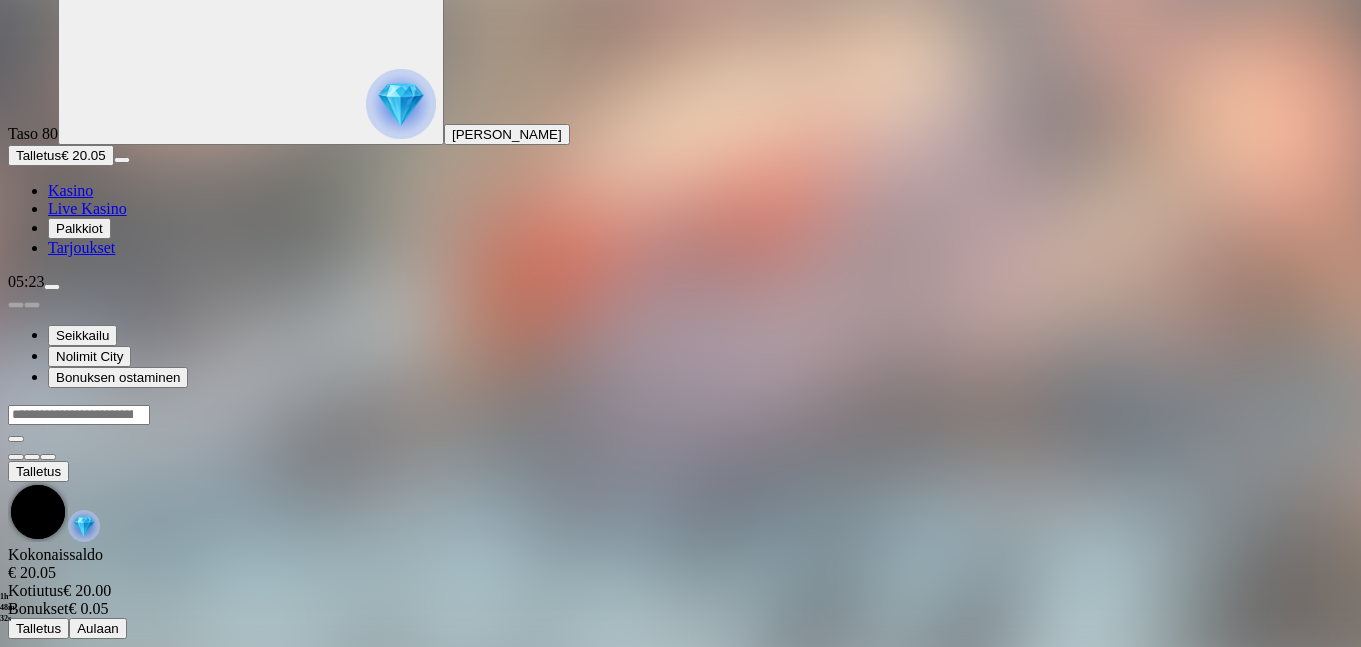 scroll, scrollTop: 0, scrollLeft: 0, axis: both 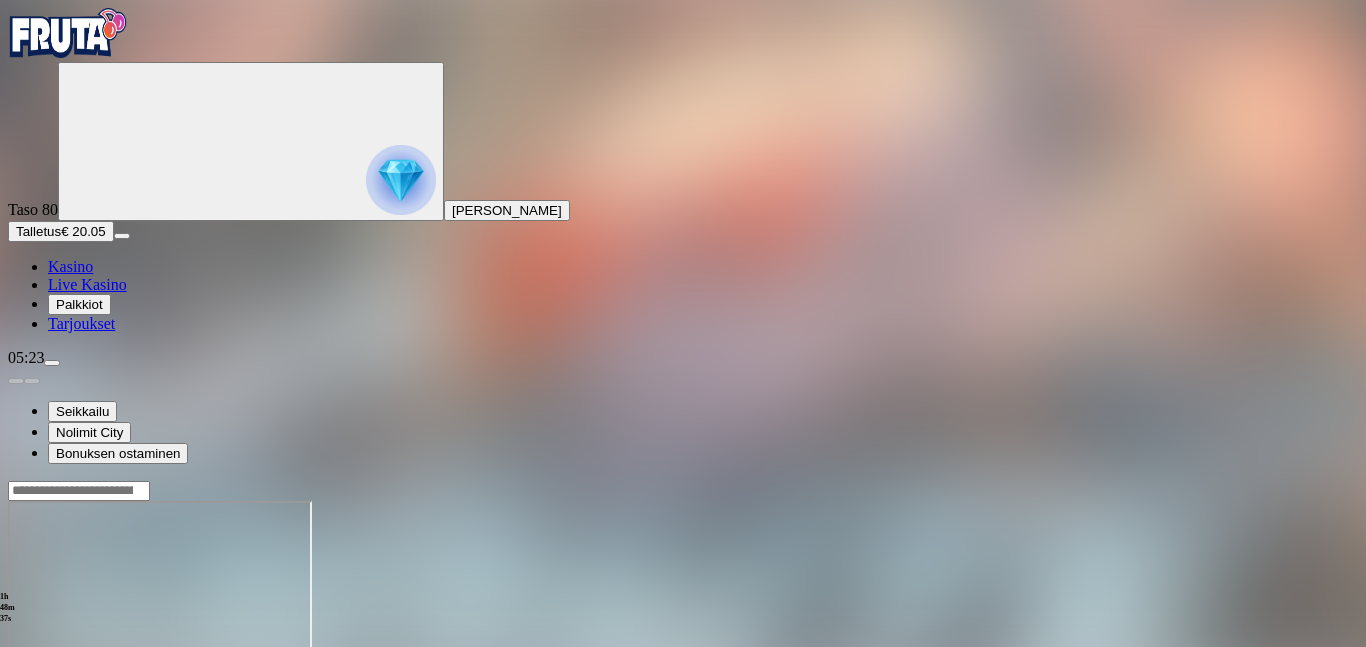 click at bounding box center [683, 578] 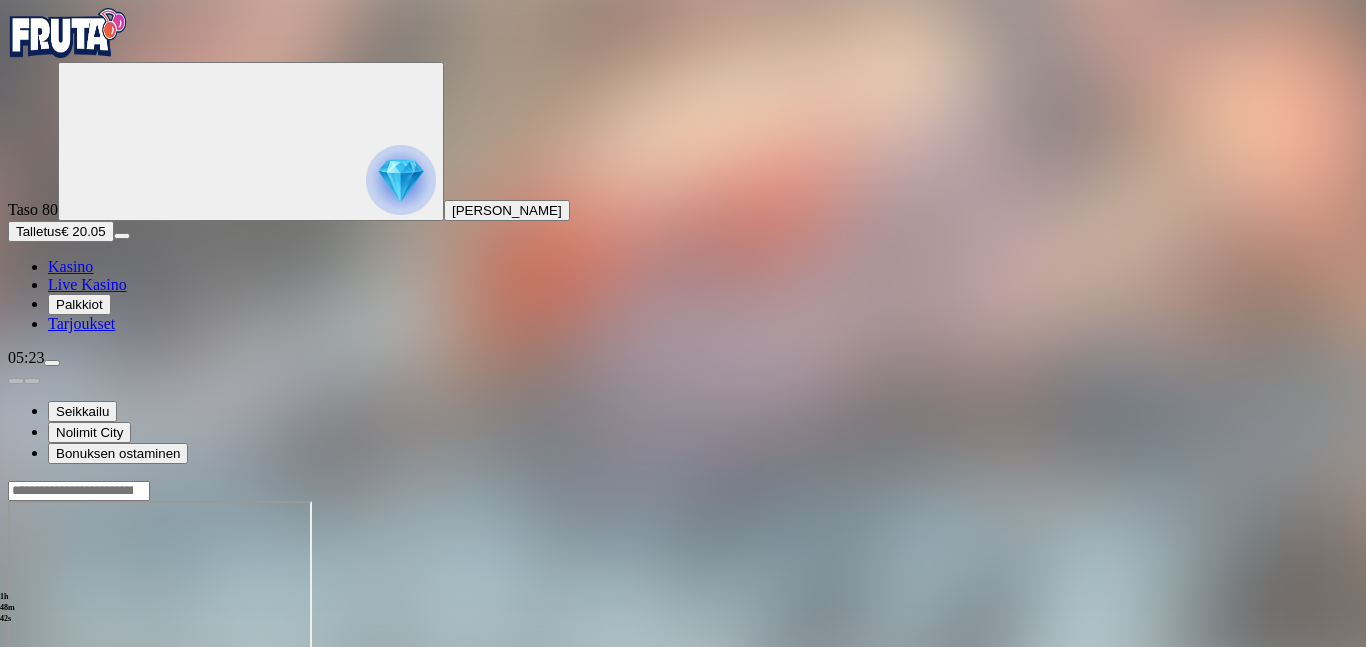 click at bounding box center [48, 673] 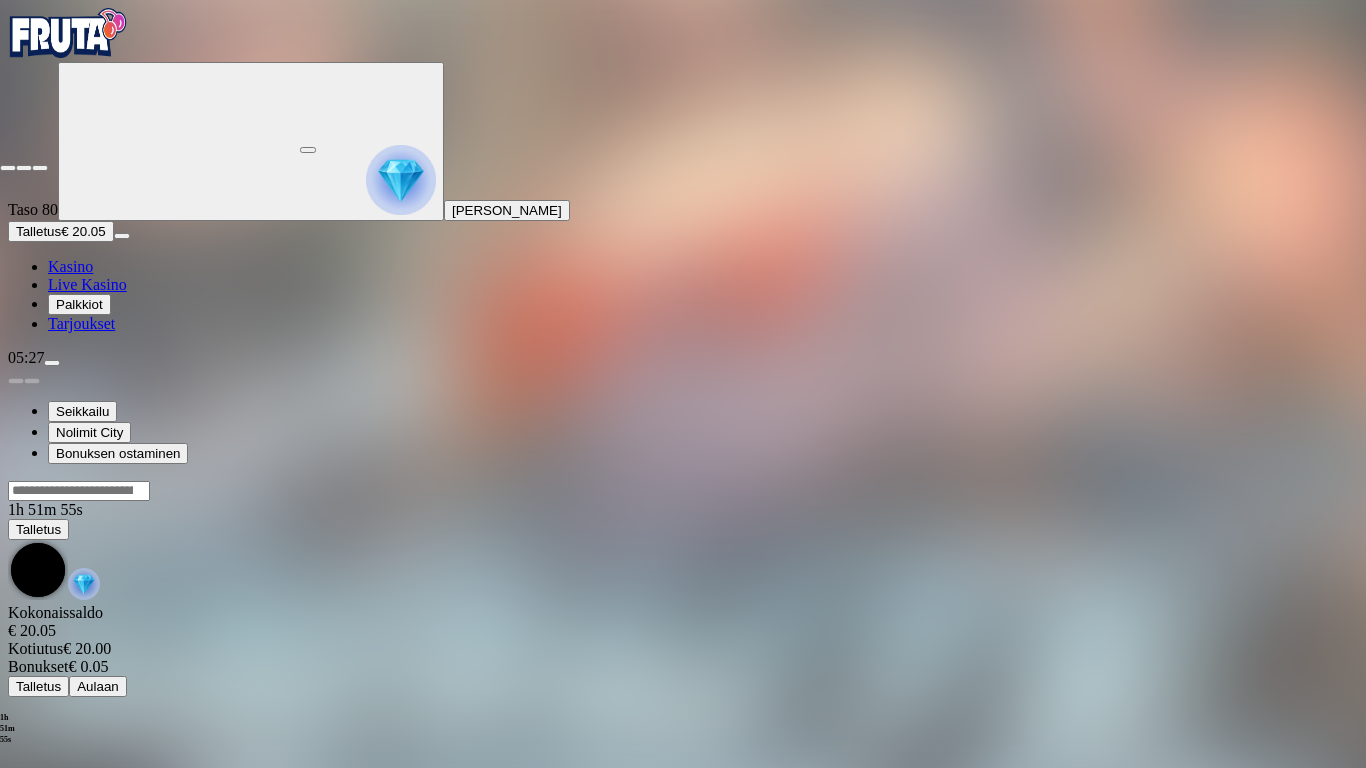 click at bounding box center [40, 168] 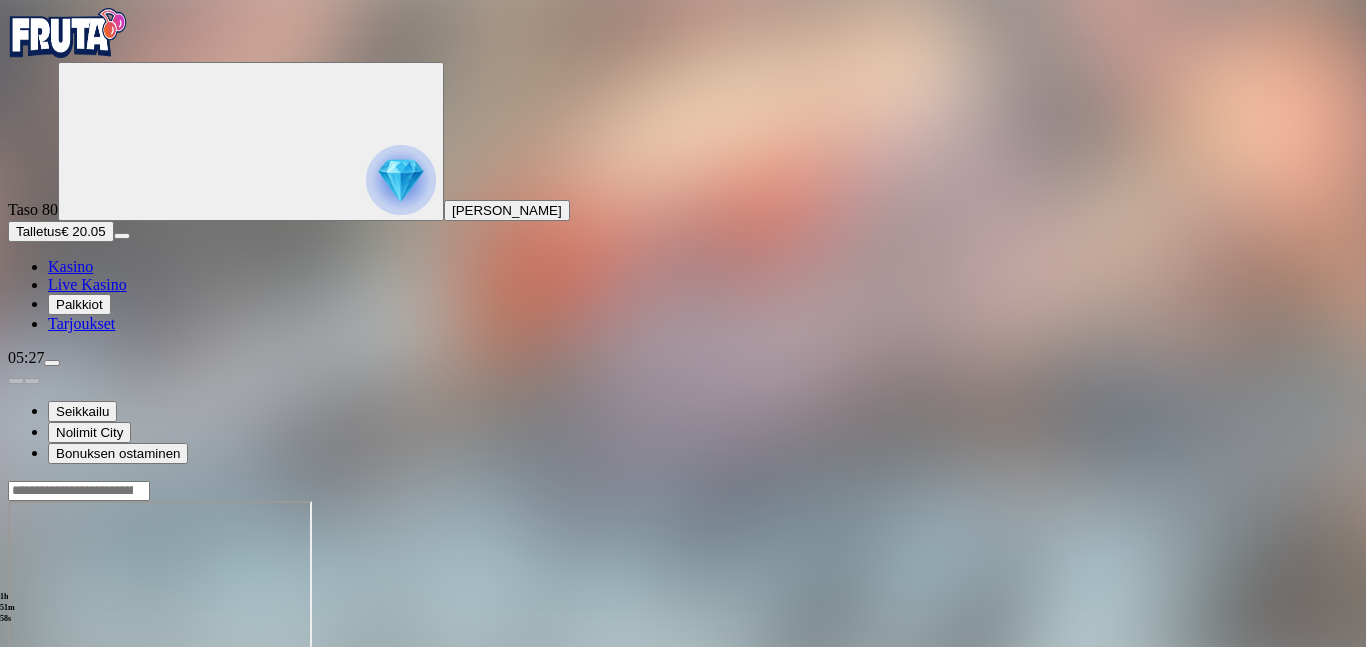 click at bounding box center [401, 180] 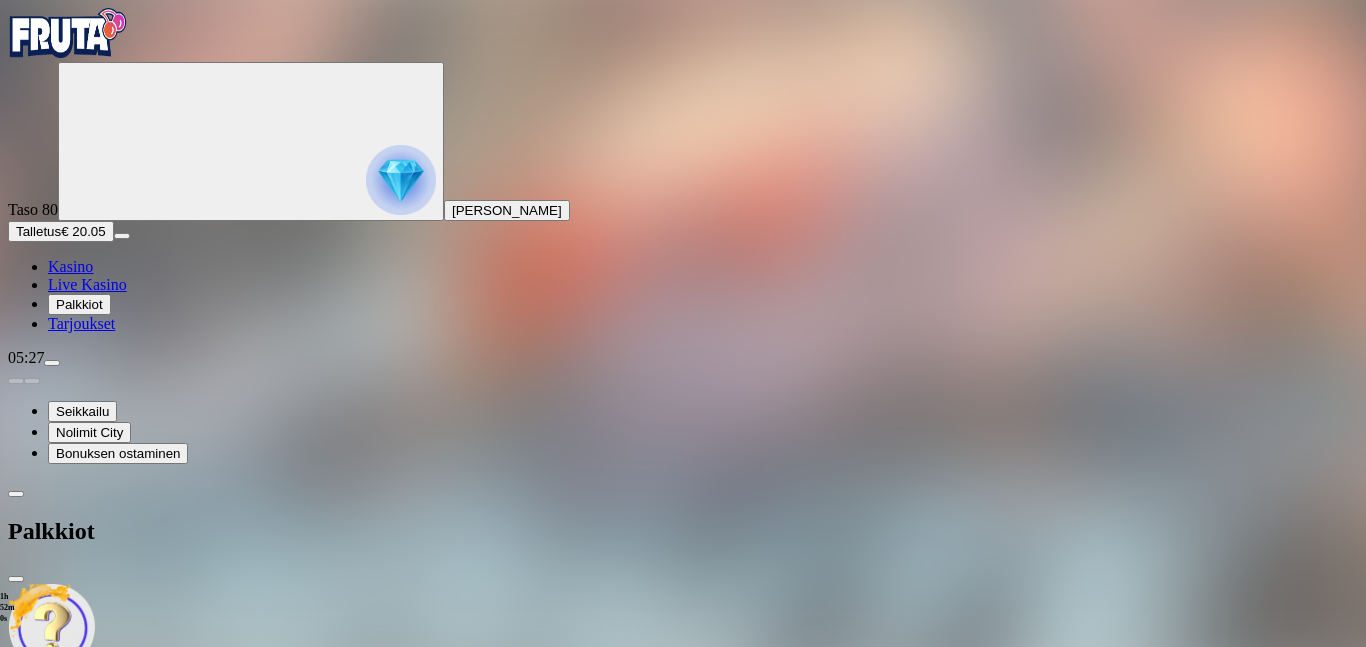 click on "Taso 81 Fruit Up   ja nappaat seuraavan palkkion" at bounding box center [683, 733] 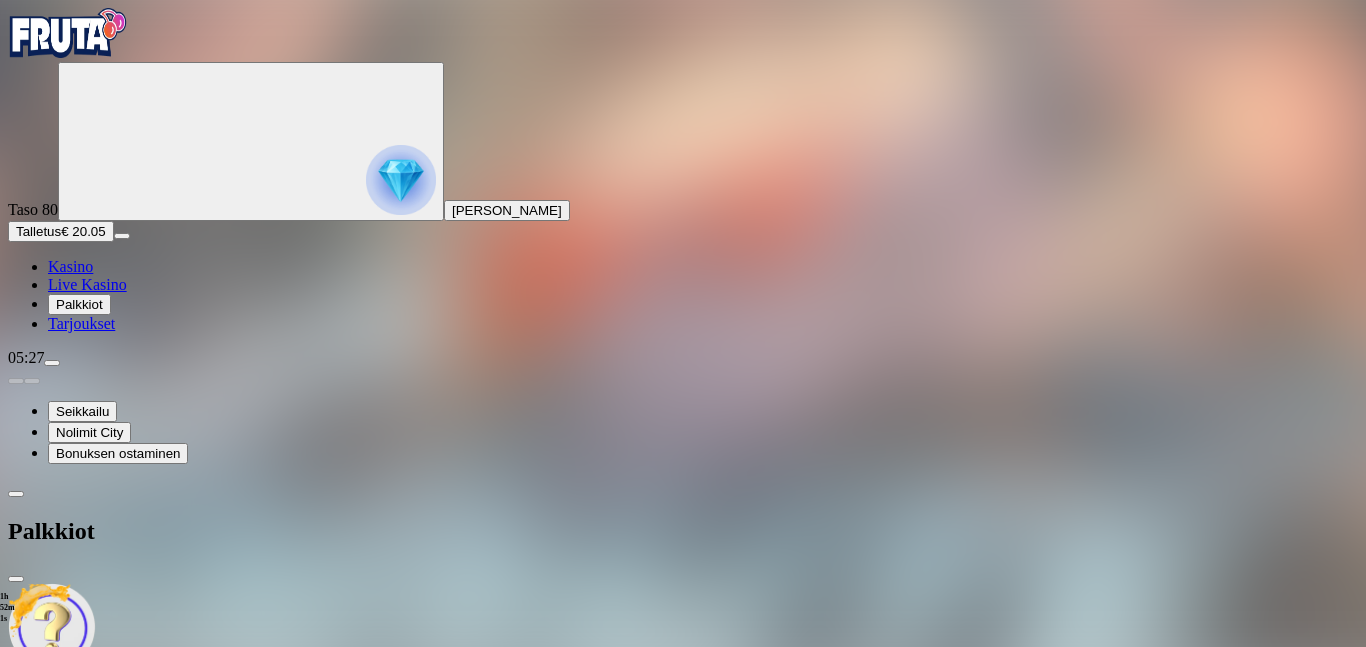 click at bounding box center (401, 180) 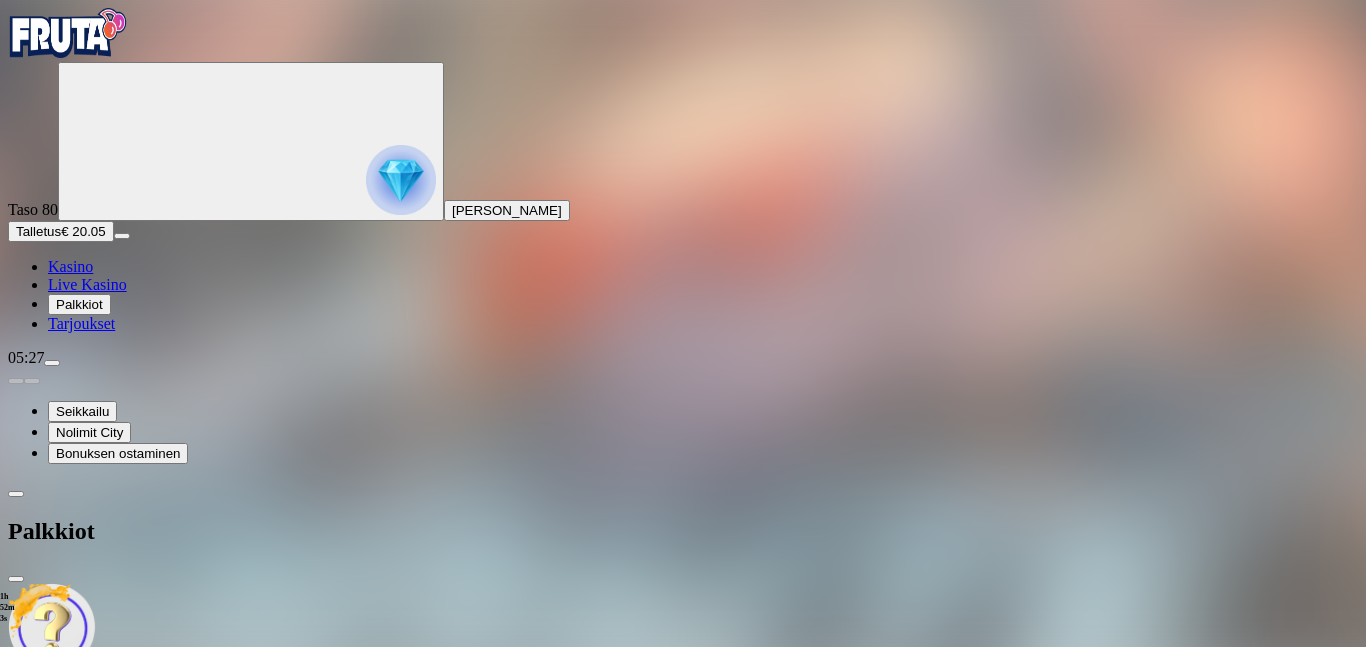 click at bounding box center (401, 180) 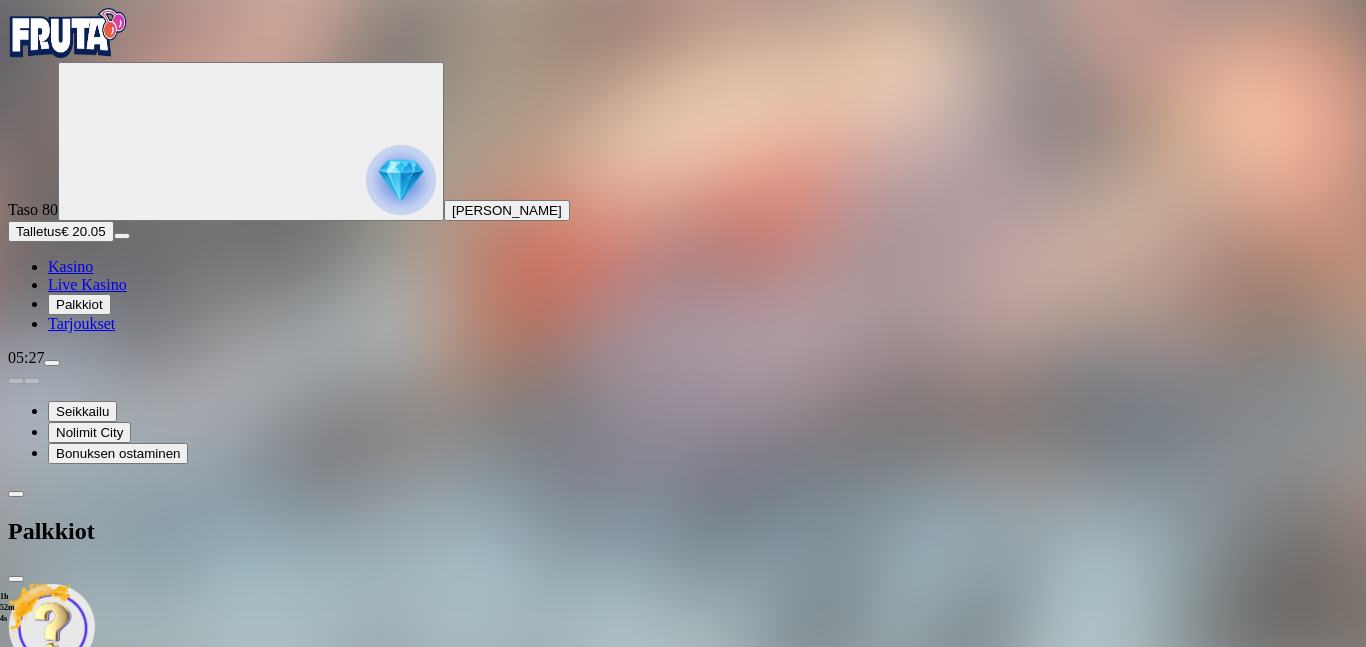 click on "[PERSON_NAME]" at bounding box center (507, 210) 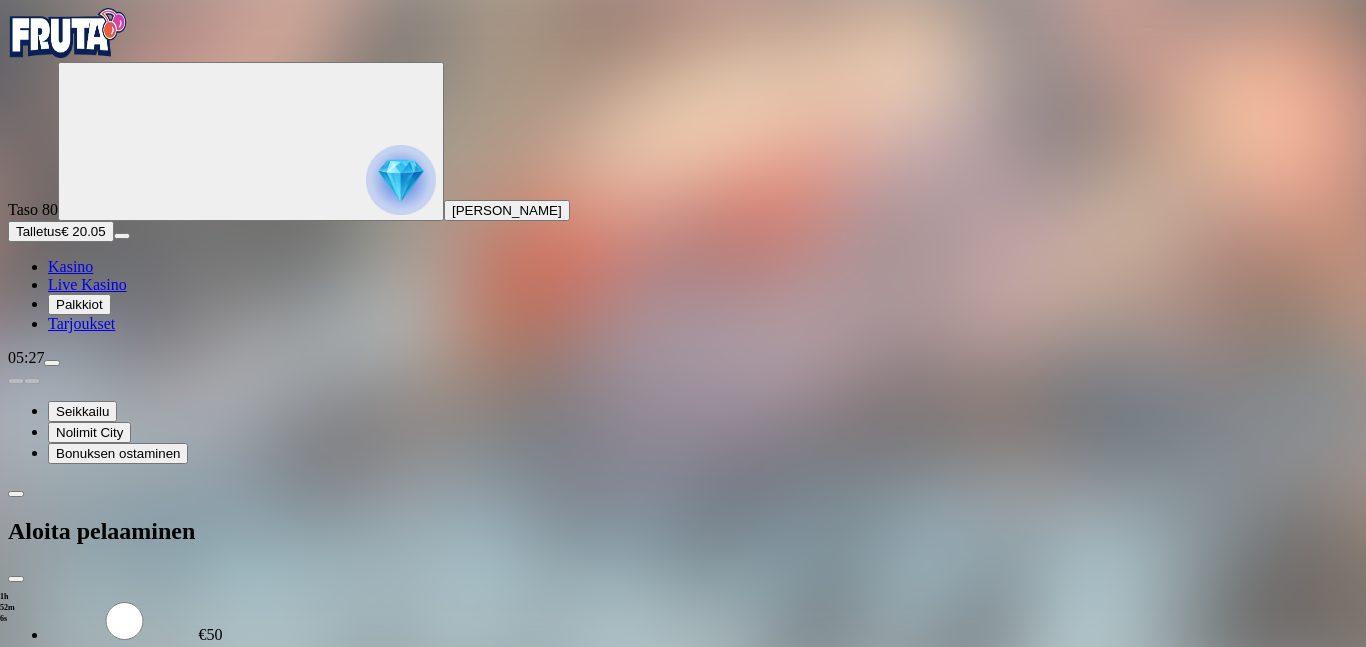 click on "Tarjoukset" at bounding box center [81, 323] 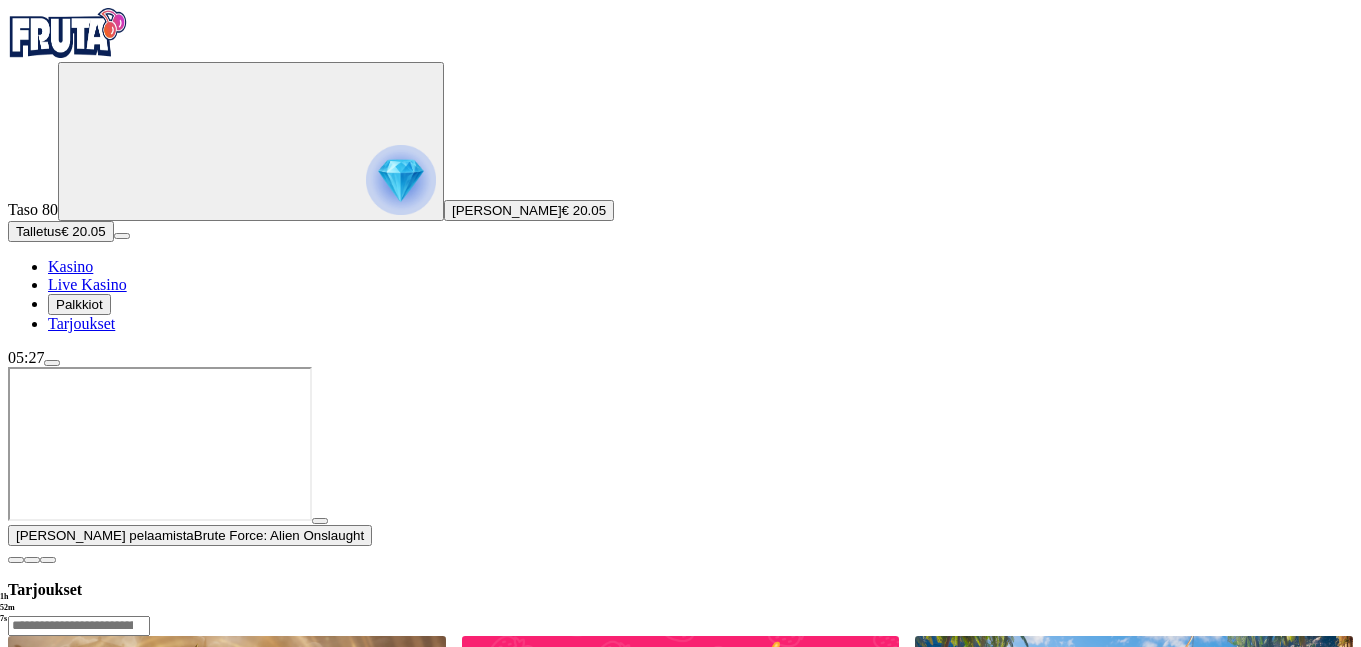 click on "Palkkiot" at bounding box center [79, 304] 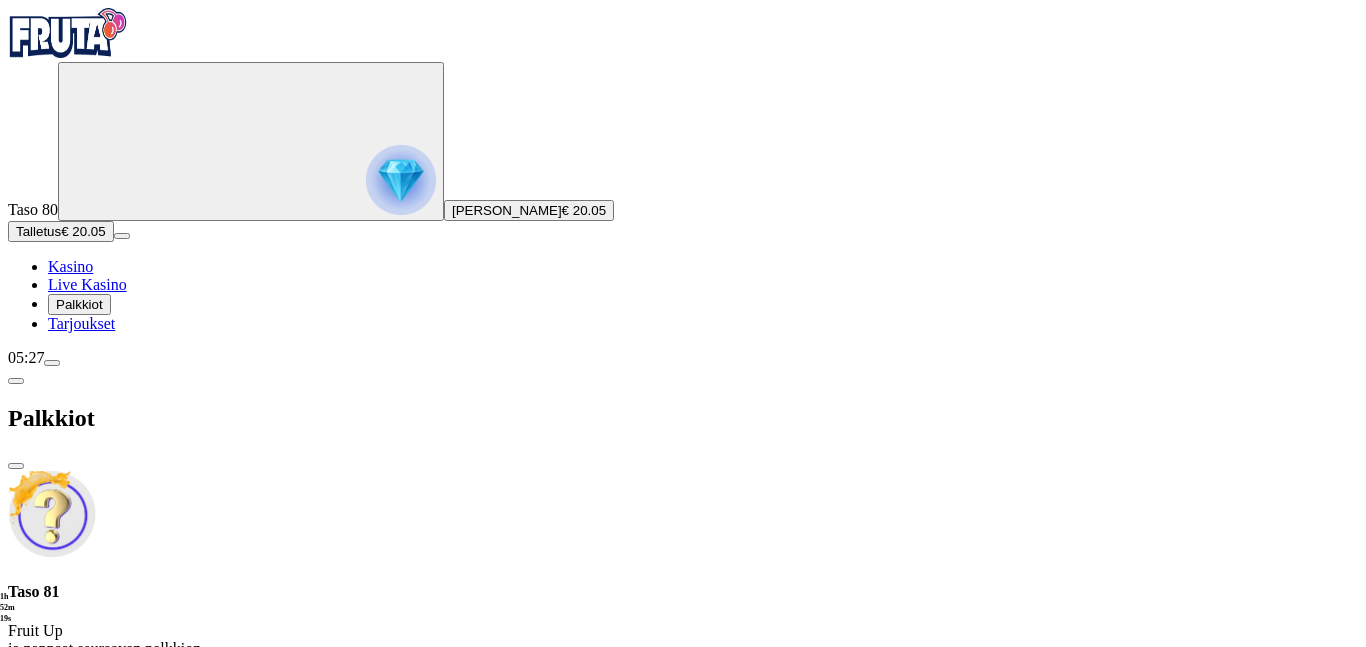 click at bounding box center (683, 674) 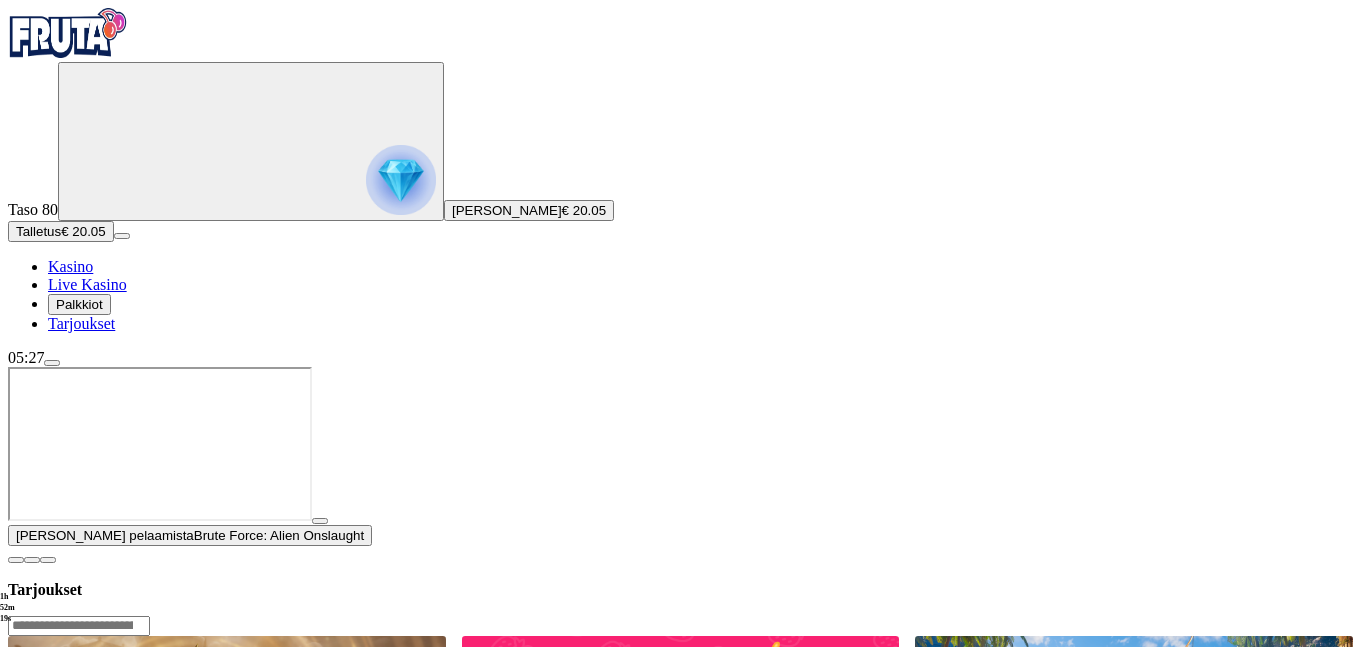 click at bounding box center (16, 560) 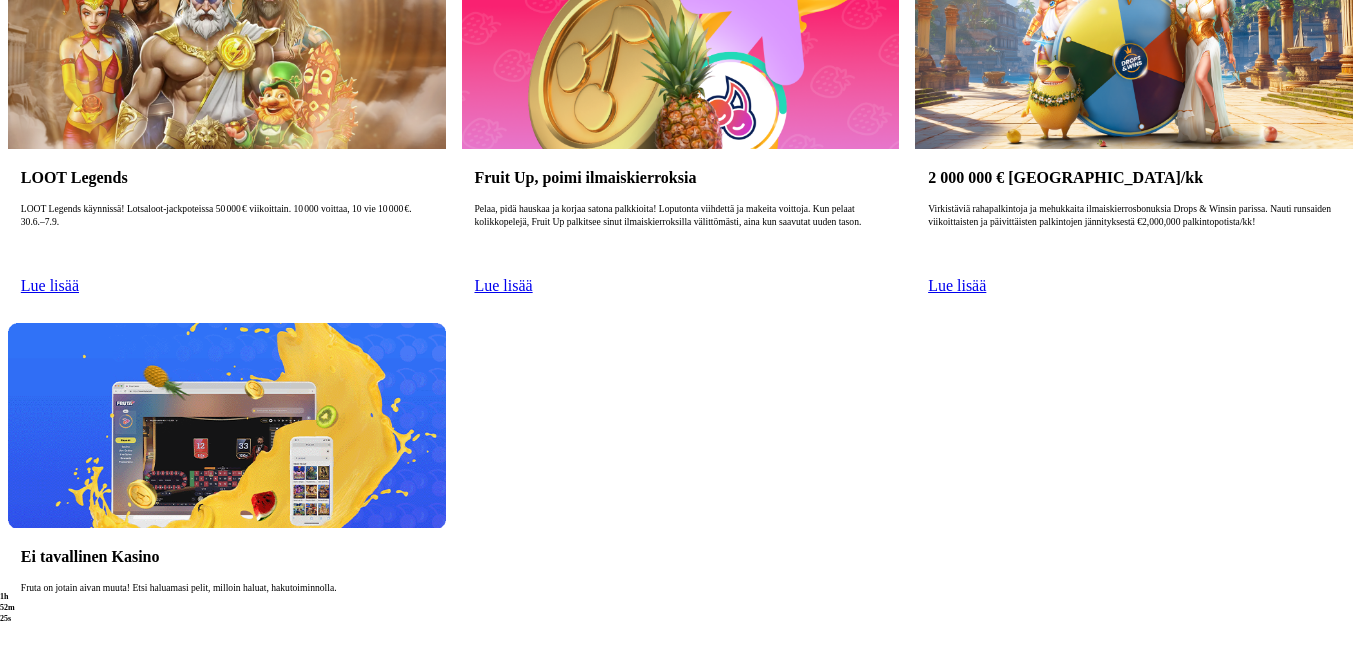 scroll, scrollTop: 490, scrollLeft: 0, axis: vertical 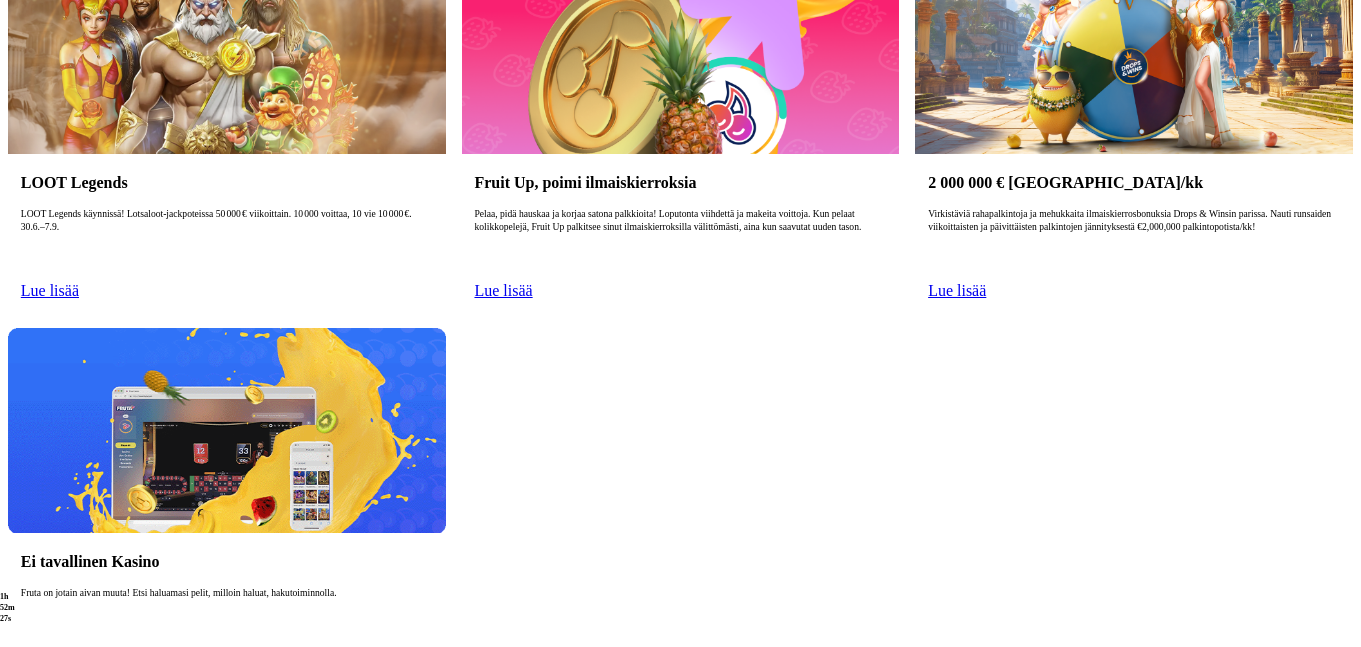 click on "Kasino" at bounding box center [70, -224] 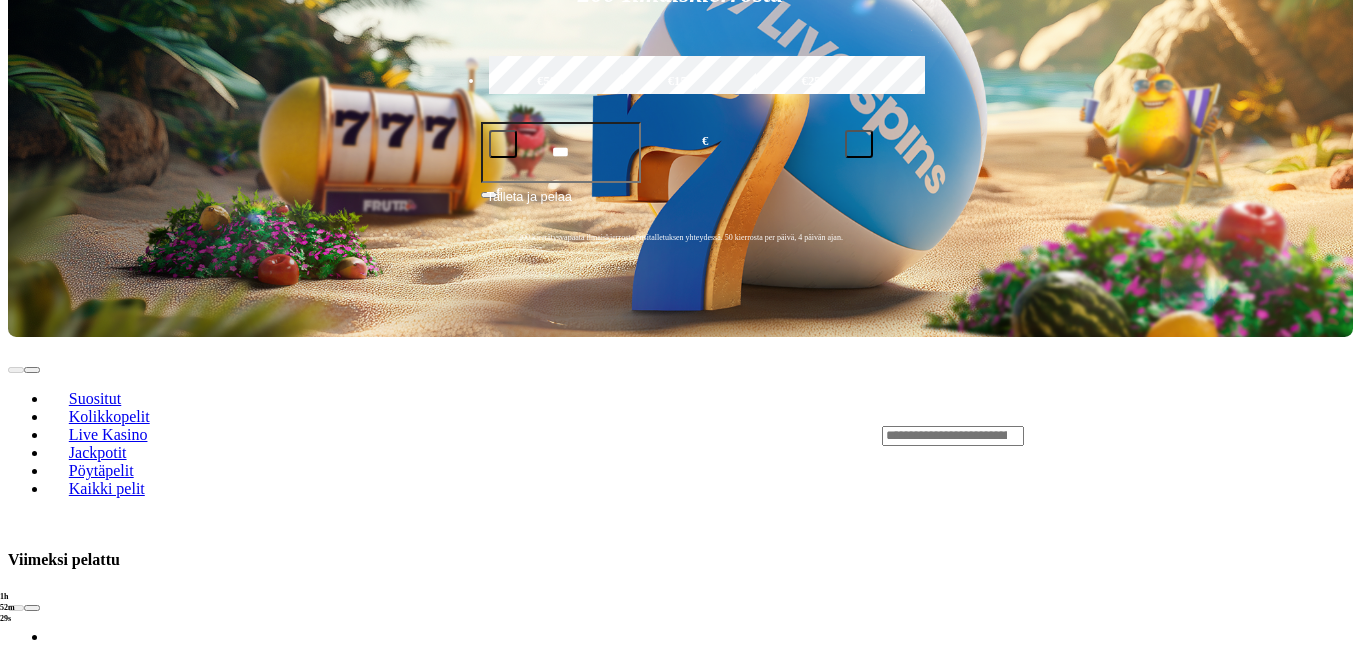 scroll, scrollTop: 0, scrollLeft: 0, axis: both 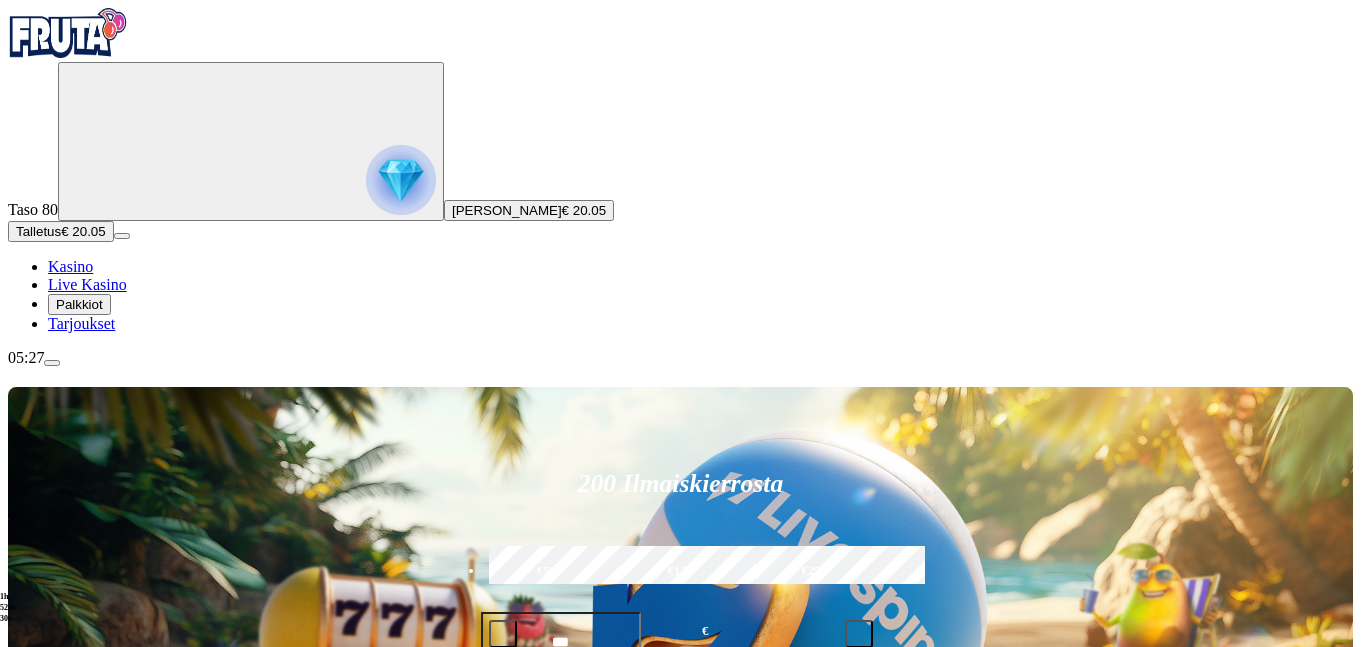 click at bounding box center [52, 363] 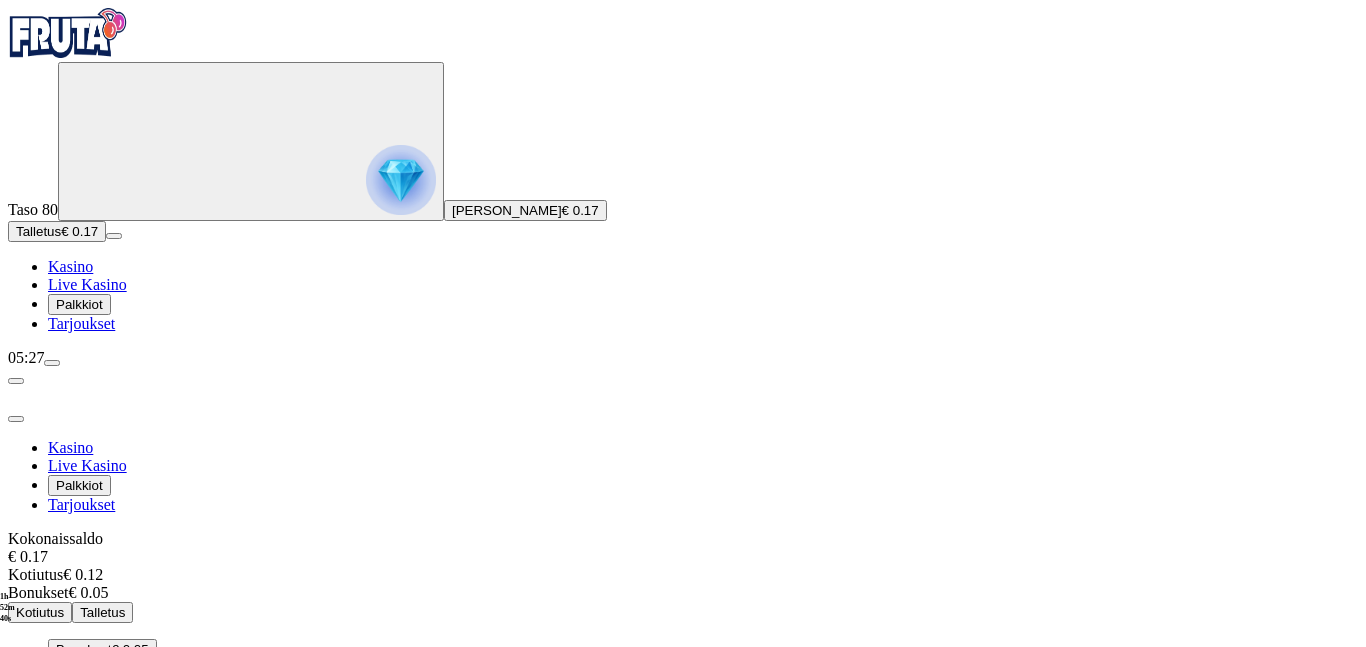 click on "Tilini" at bounding box center [69, 670] 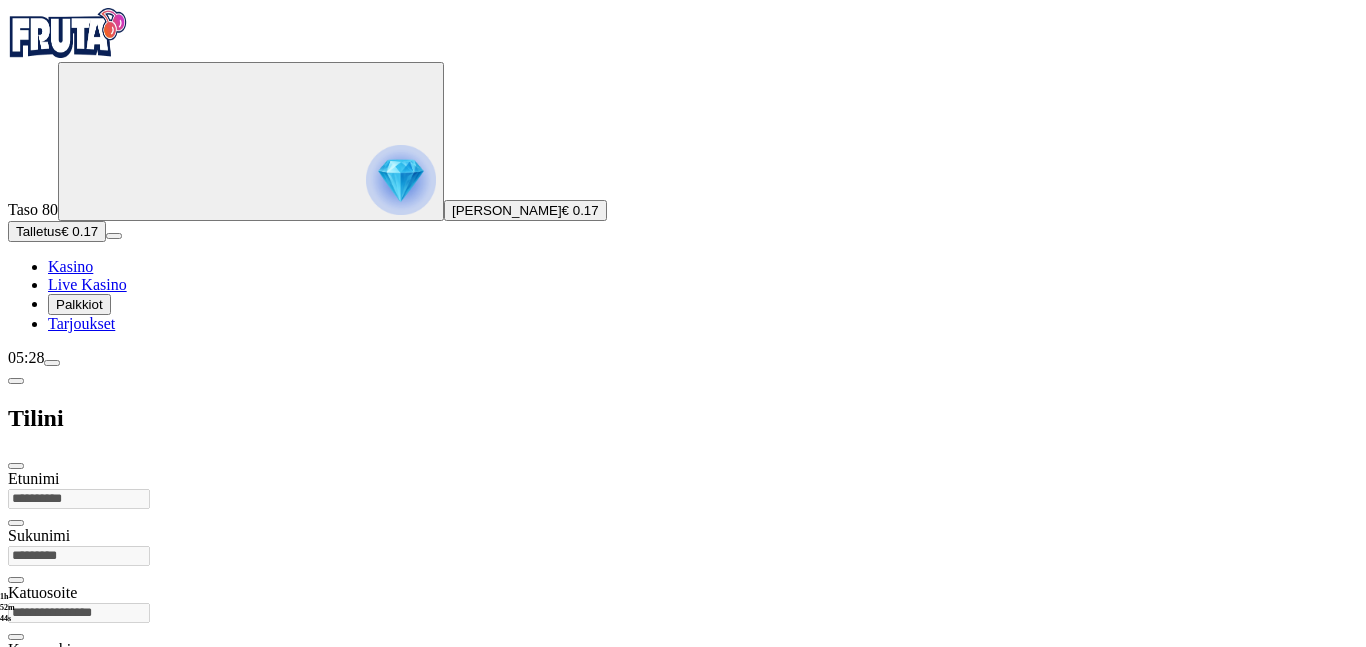 click at bounding box center (16, 381) 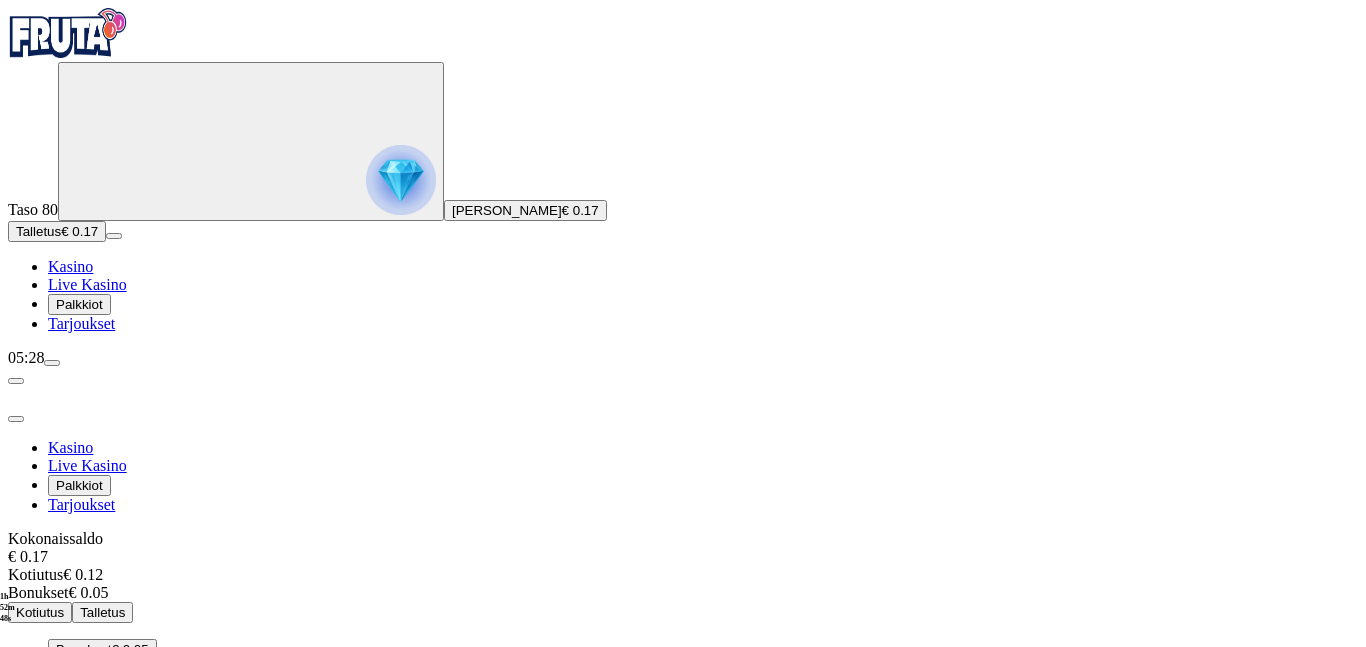 click on "Bonukset" at bounding box center (84, 649) 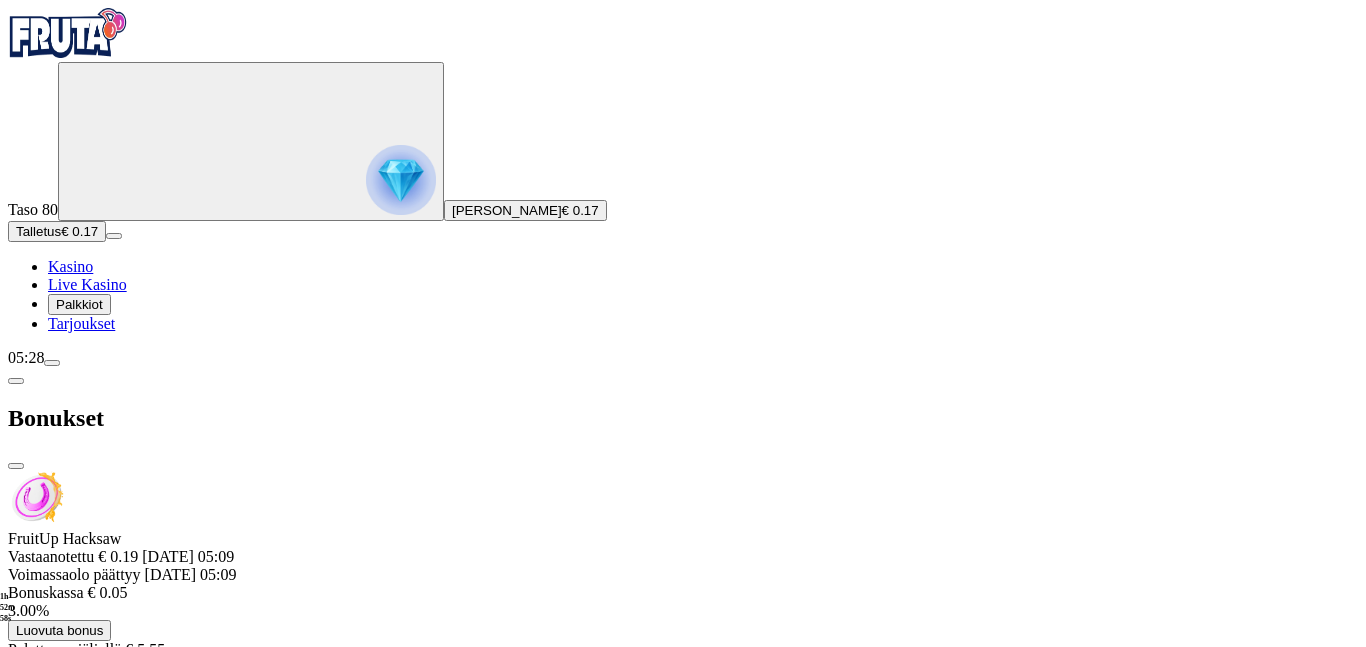 click on "Luovuta bonus" at bounding box center (59, 630) 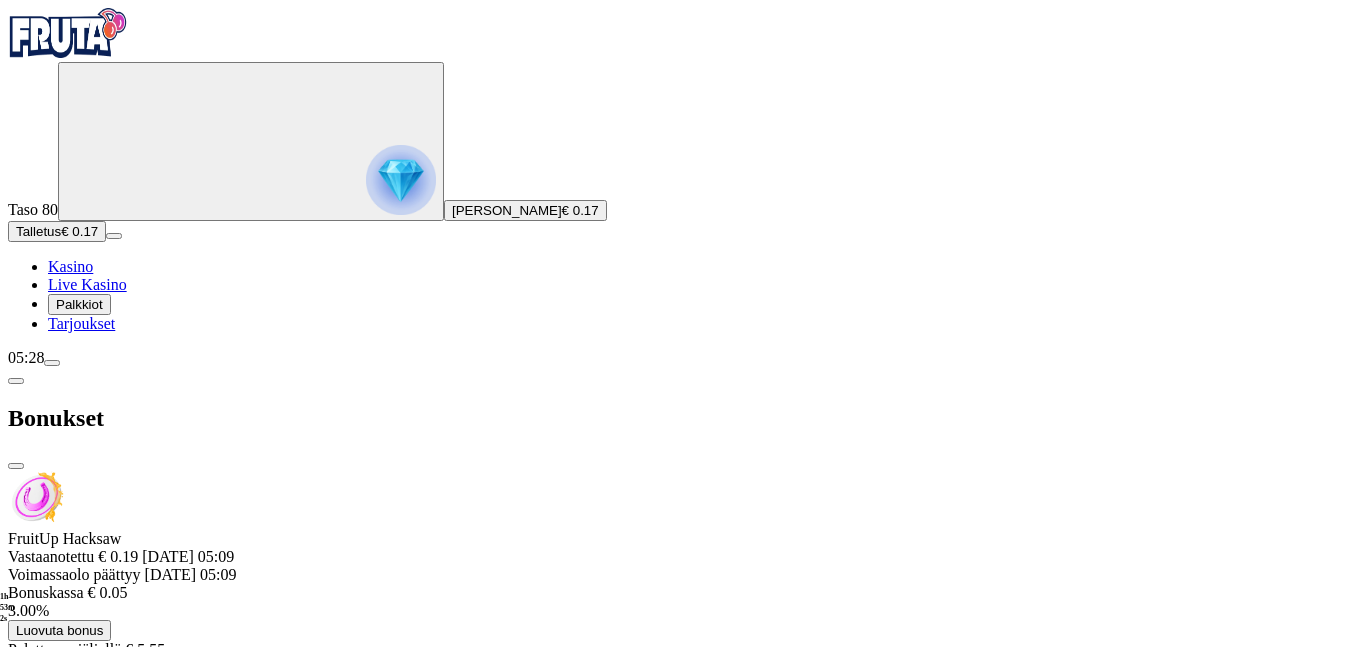 click on "Luovuta bonus" at bounding box center [318, 774] 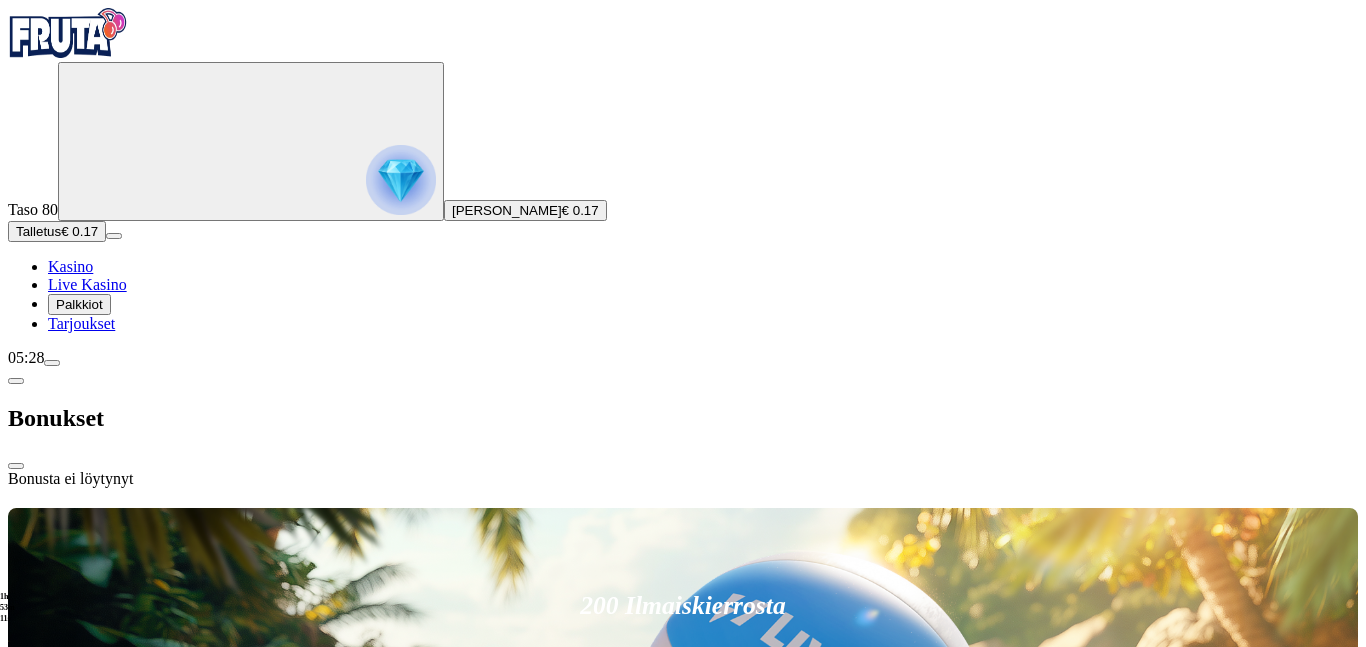 click at bounding box center (16, 466) 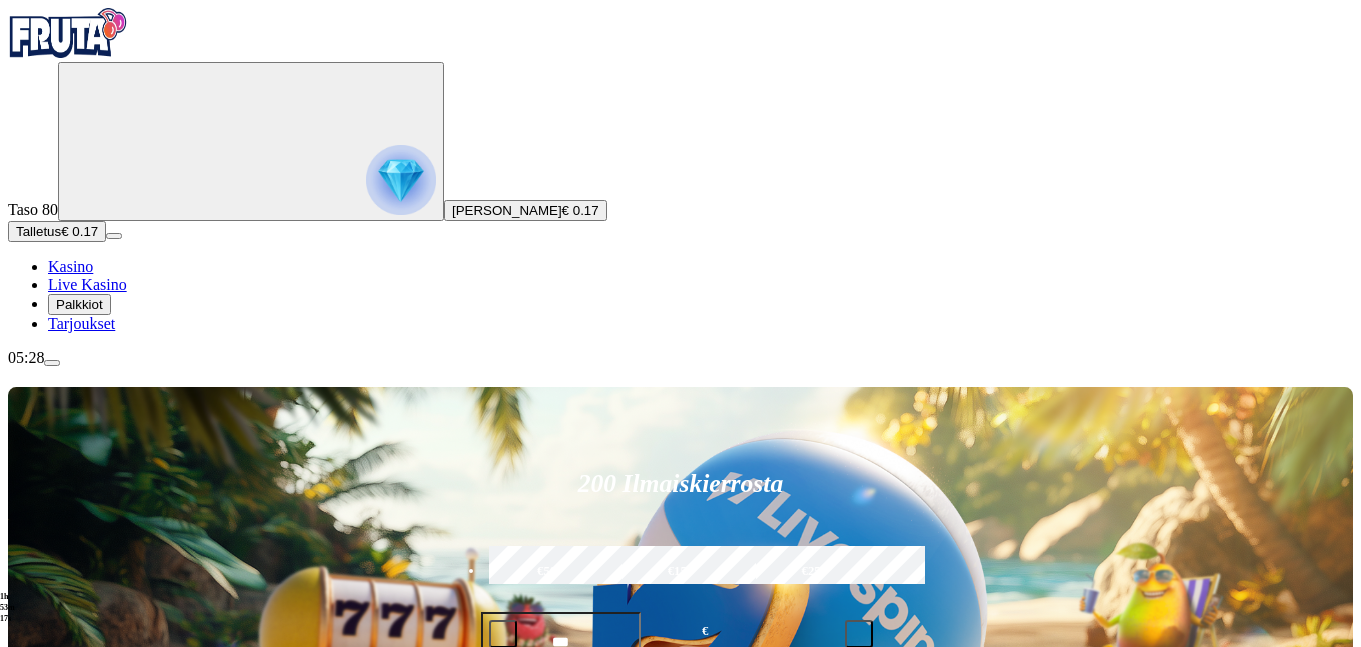 click on "Pelaa nyt" at bounding box center [77, 1144] 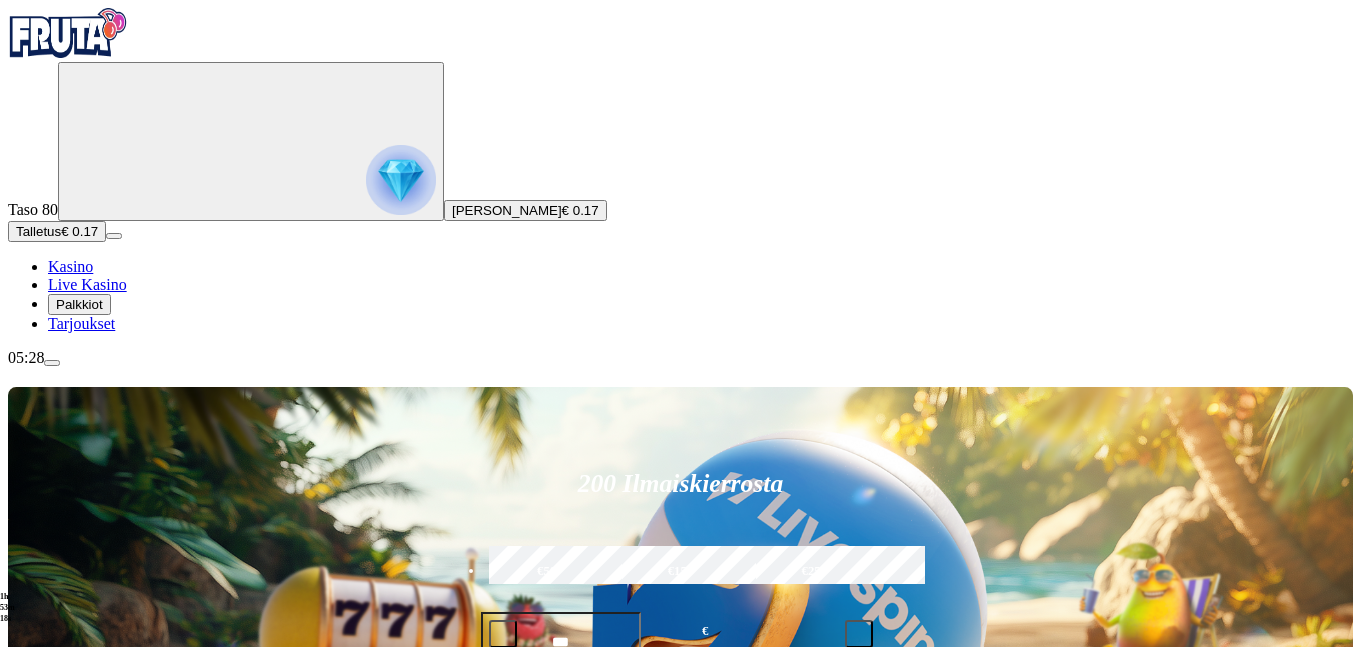 click on "Pelaa nyt" at bounding box center (77, 1144) 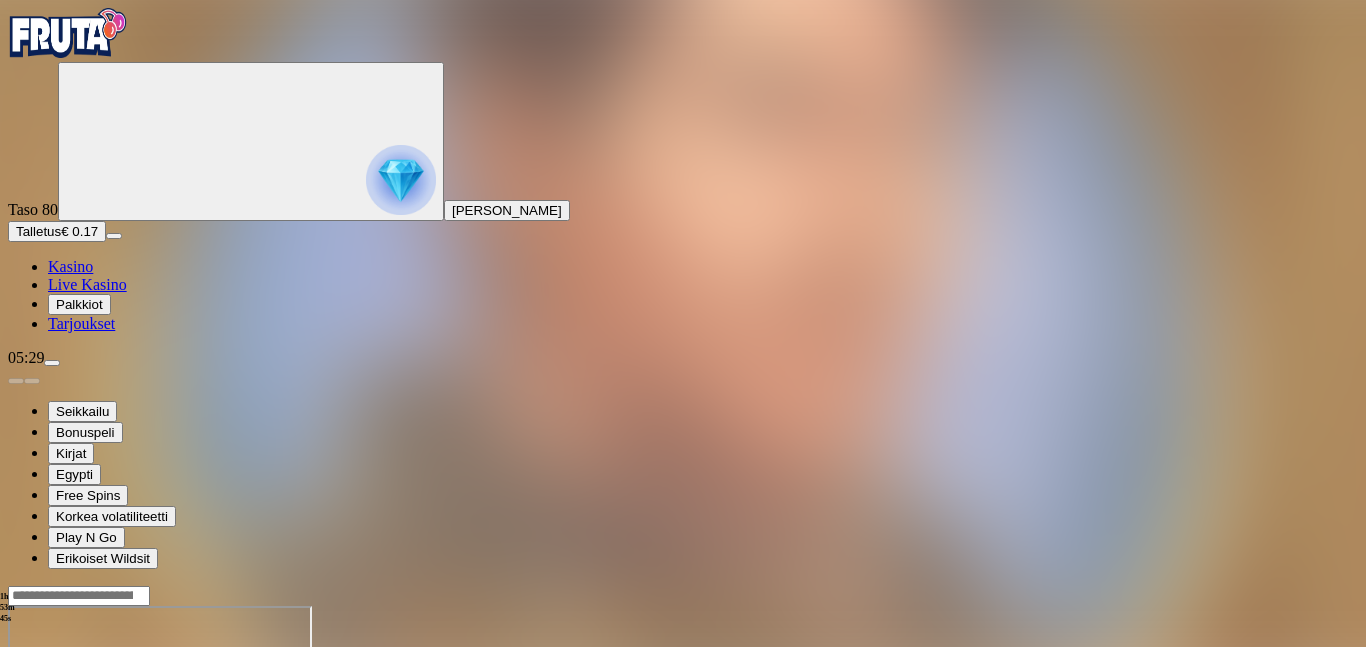 click on "Talletus" at bounding box center (38, 231) 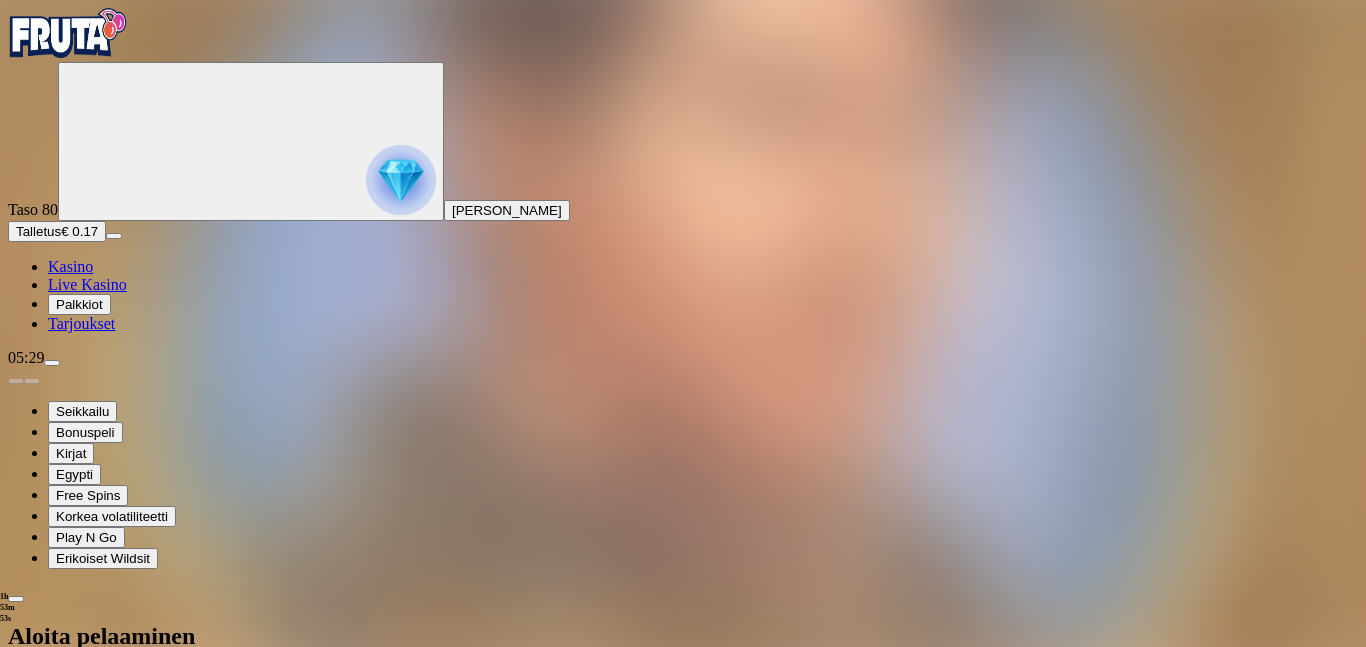 click on "Tarjoukset" at bounding box center [81, 323] 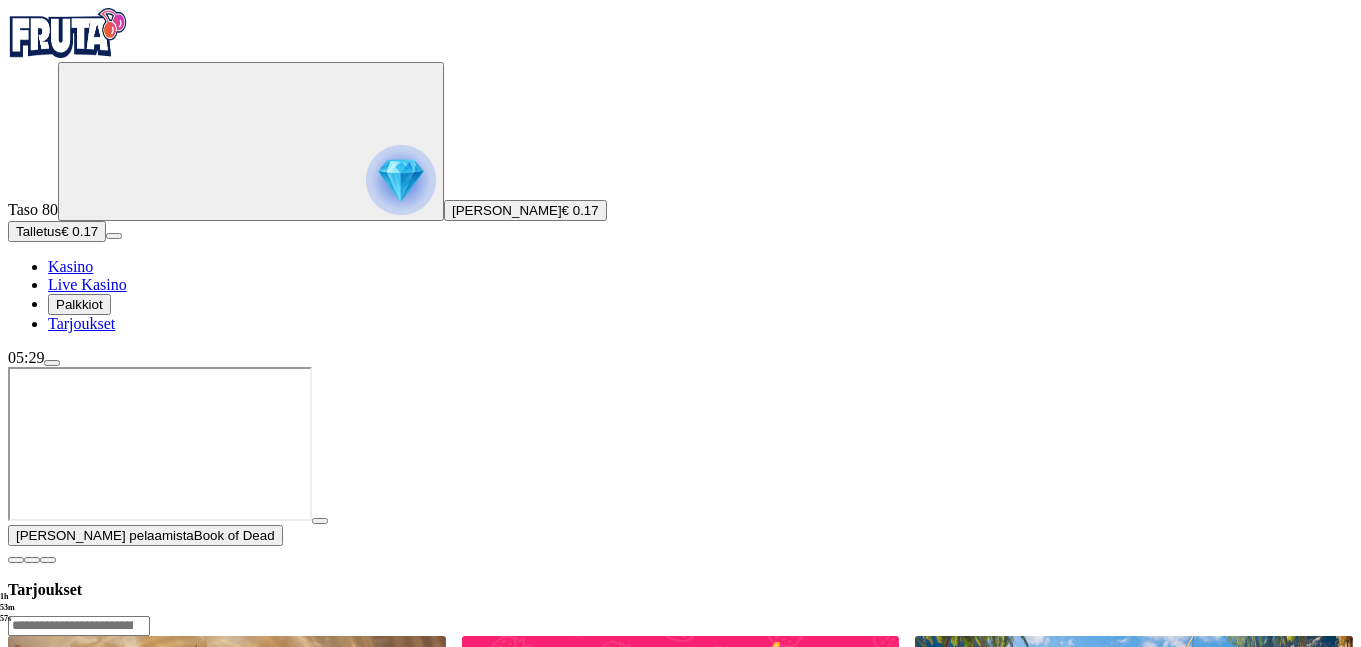 click at bounding box center [16, 560] 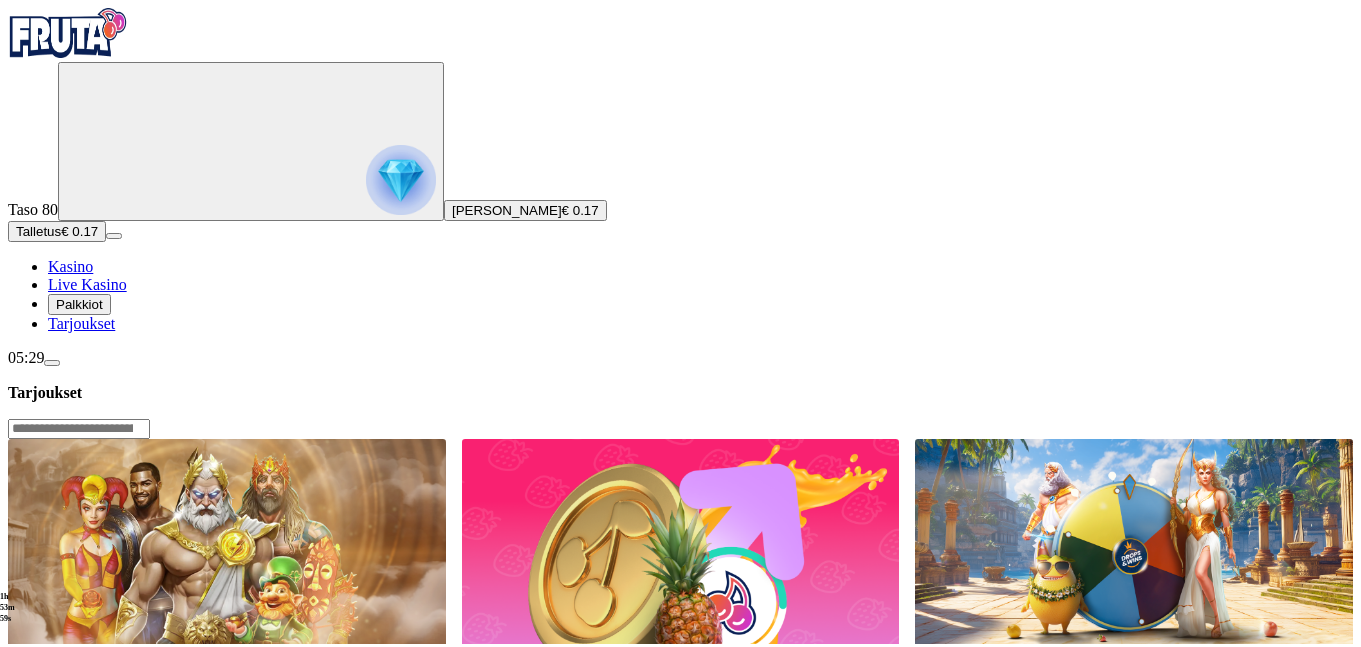 drag, startPoint x: 182, startPoint y: 622, endPoint x: 173, endPoint y: 614, distance: 12.0415945 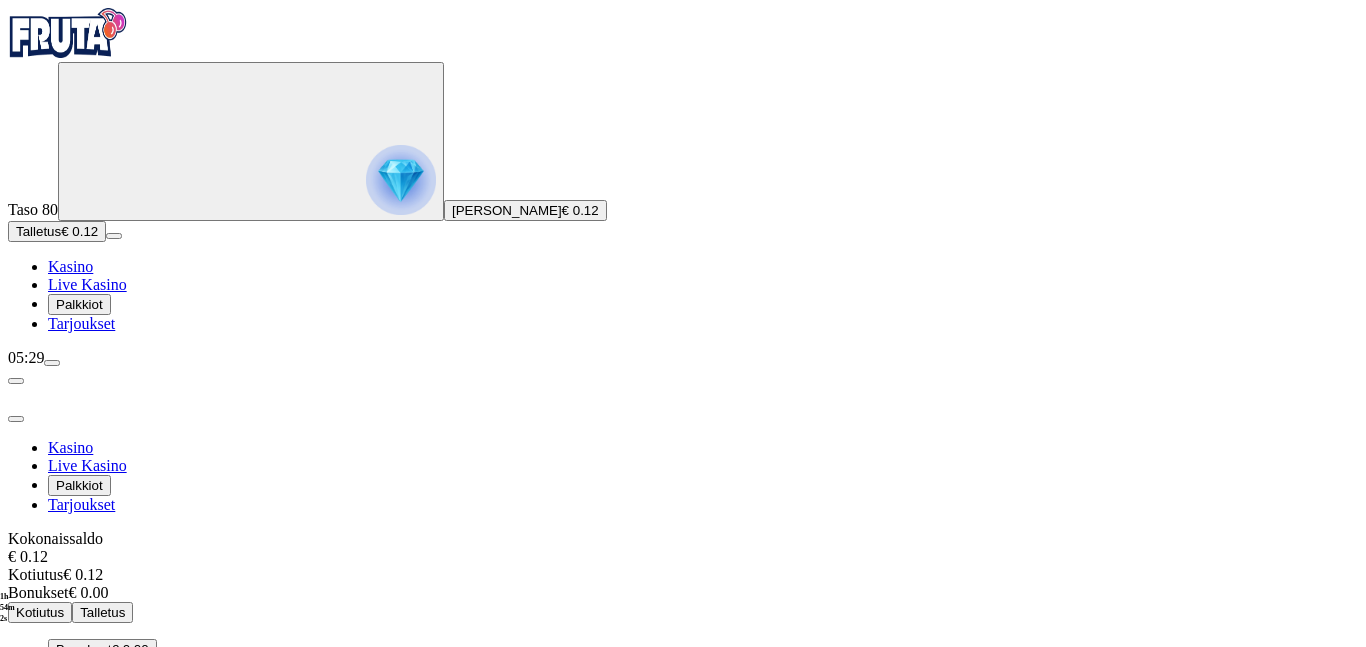 click on "Bonukset" at bounding box center (84, 649) 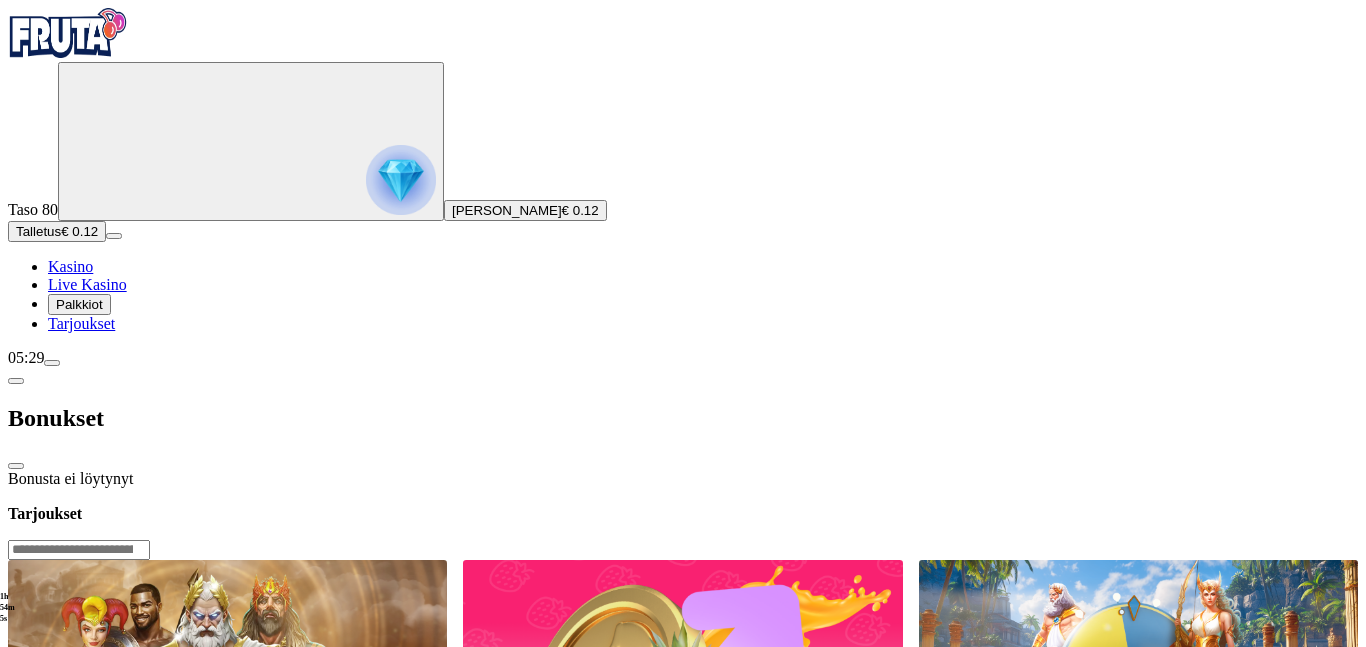 click at bounding box center [16, 381] 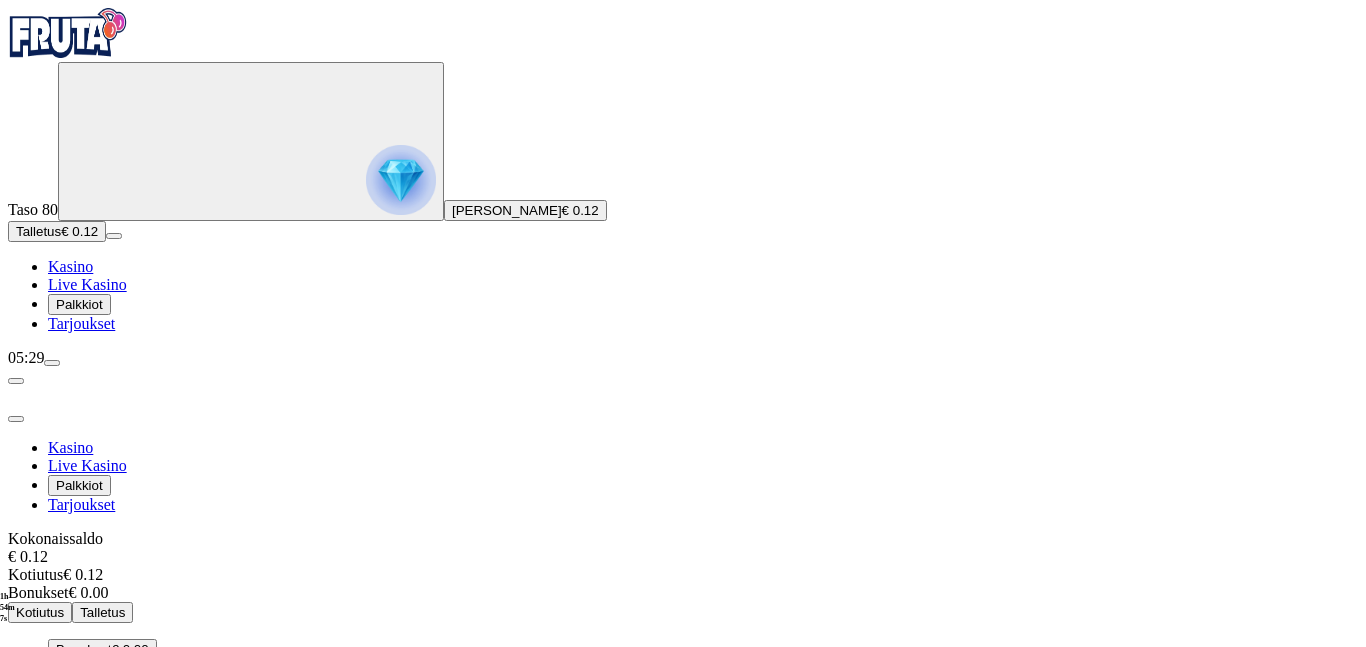 click on "Talletus" at bounding box center (102, 612) 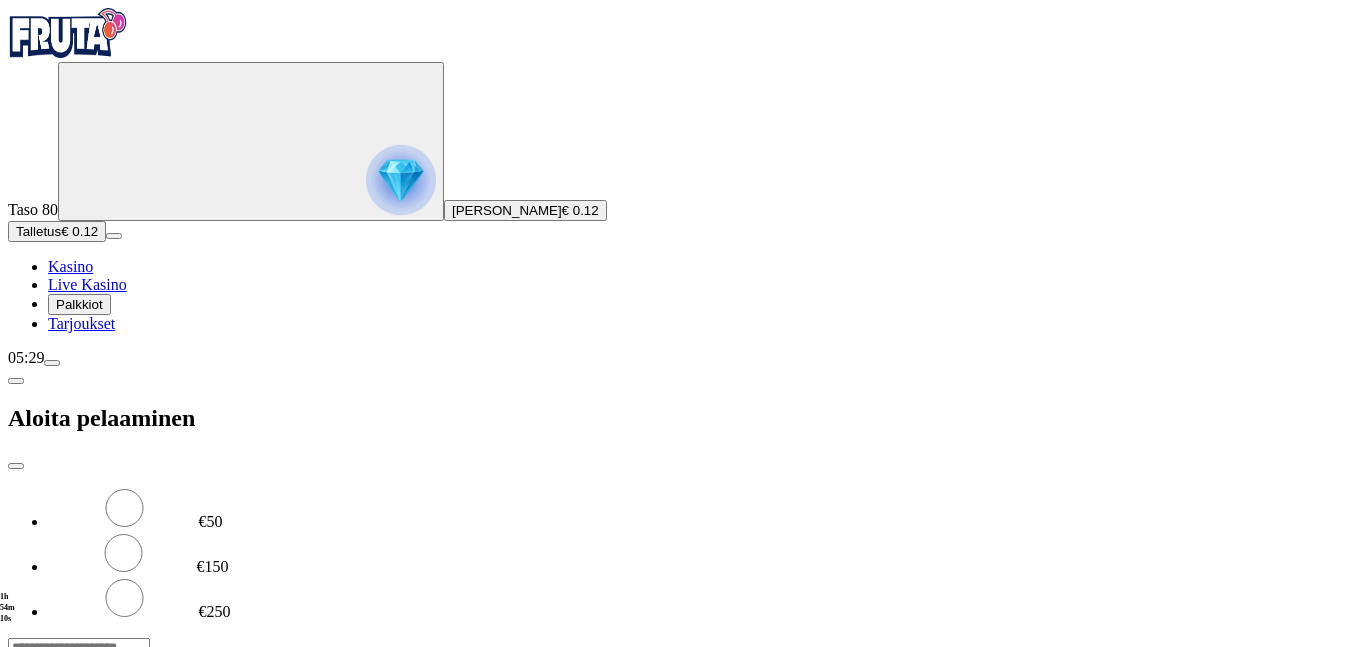 click on "[PERSON_NAME]" at bounding box center [507, 210] 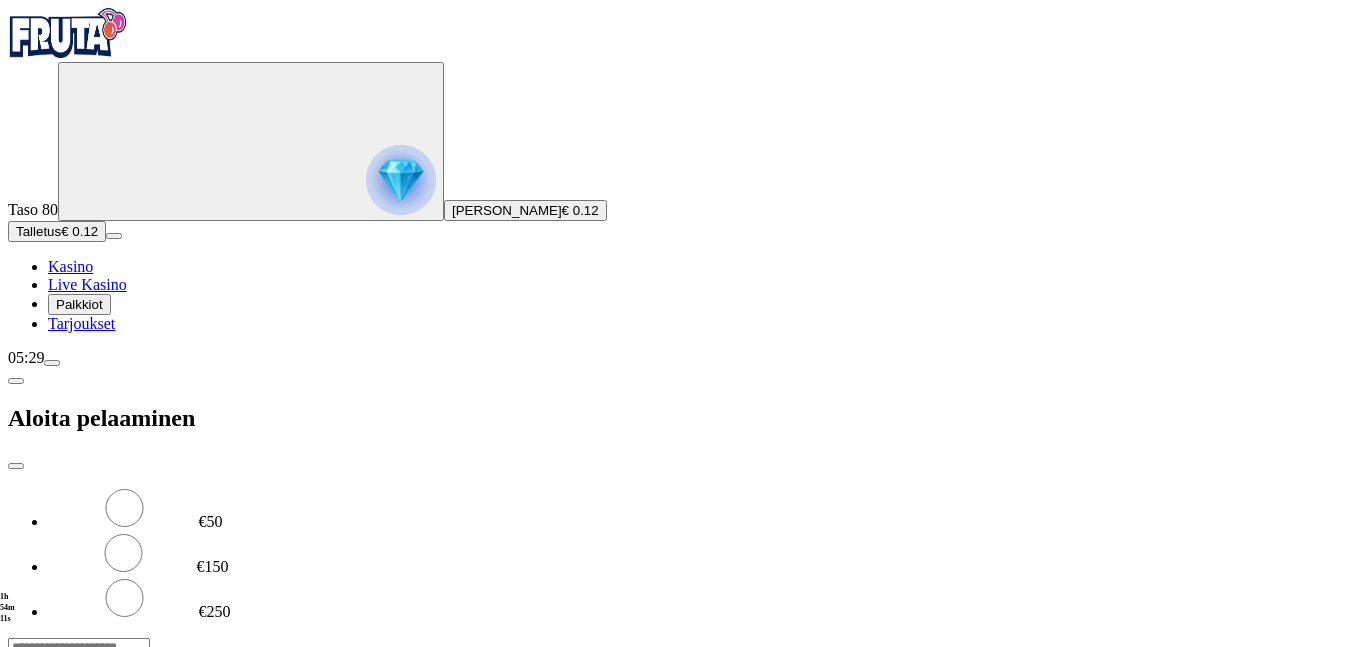 click at bounding box center [401, 180] 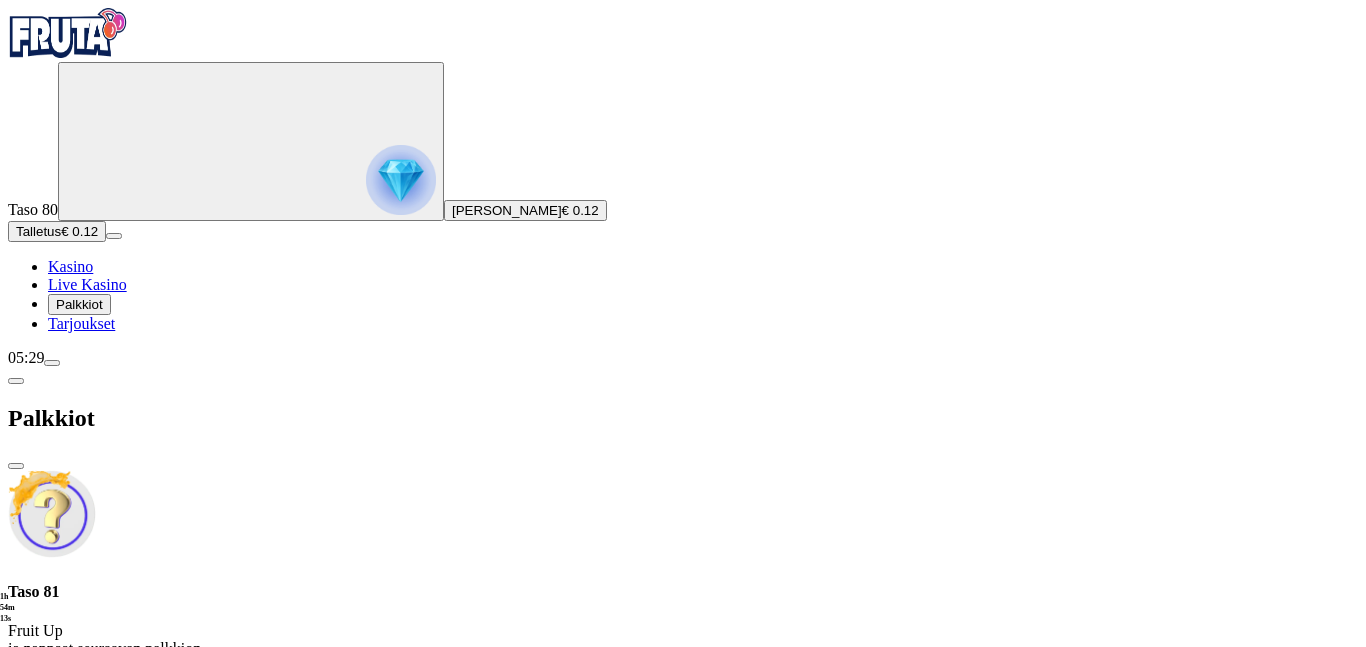 click at bounding box center [52, 363] 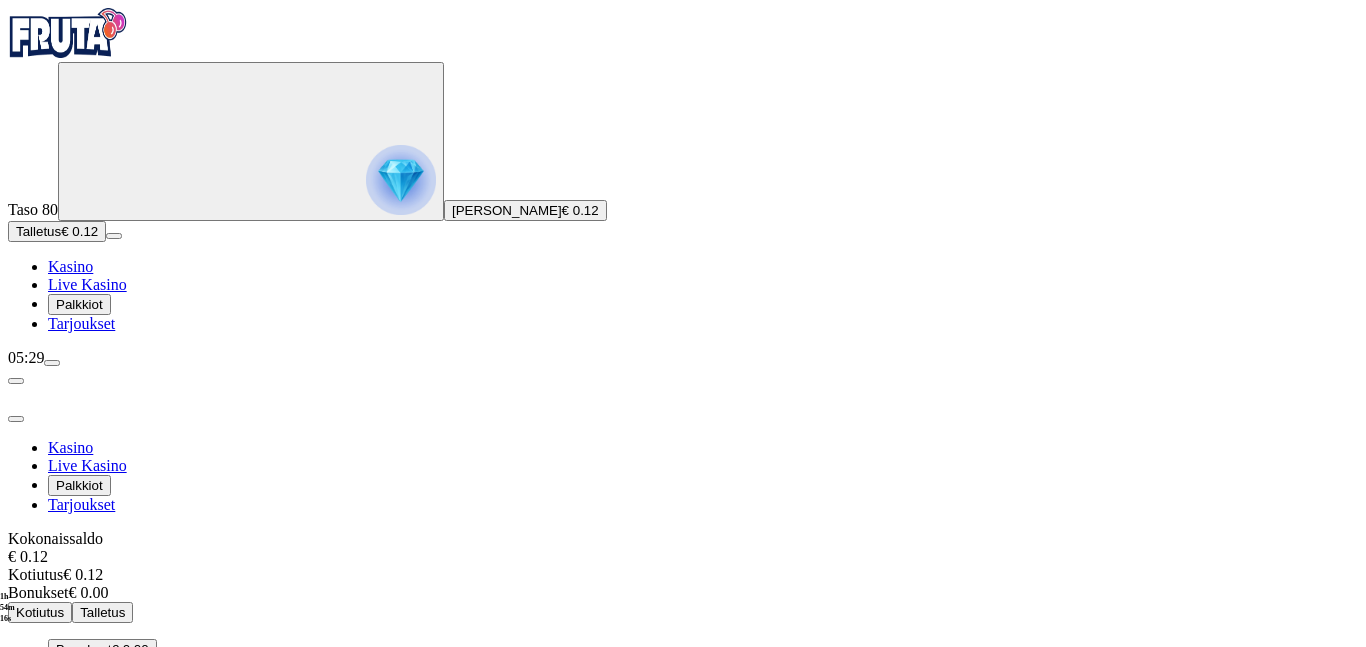 click at bounding box center [52, 363] 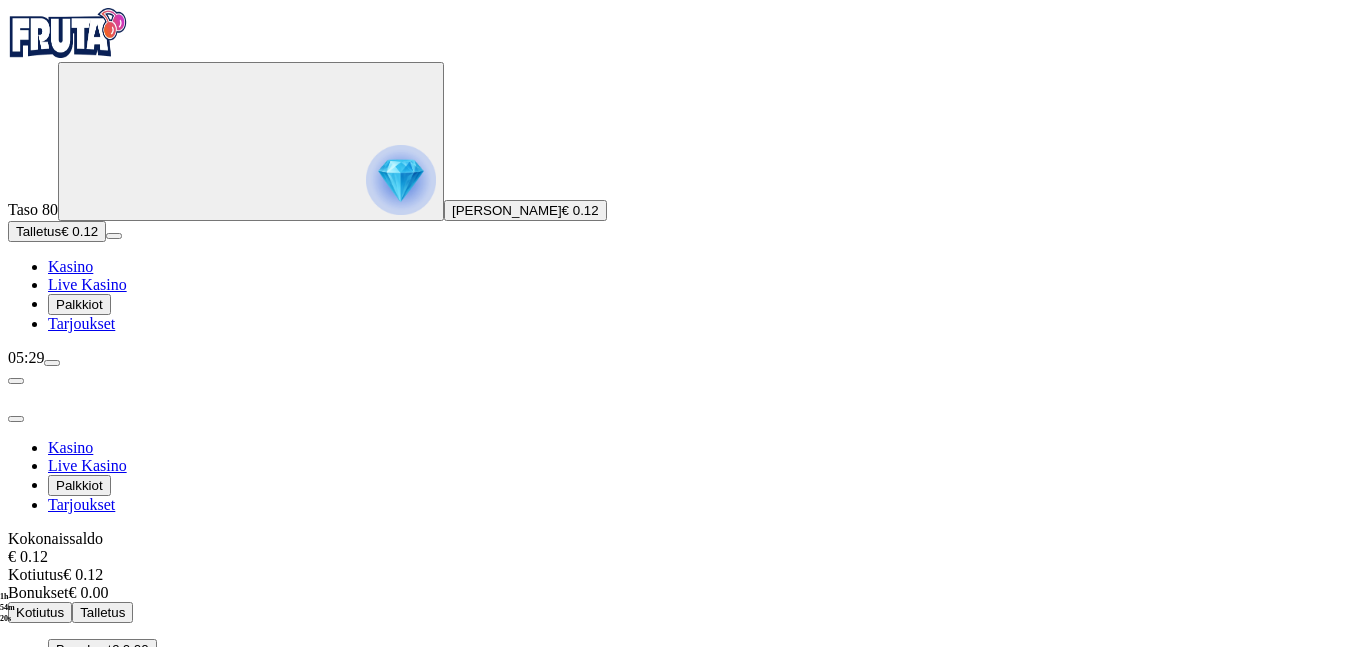 click on "Tarjoukset" at bounding box center [81, 323] 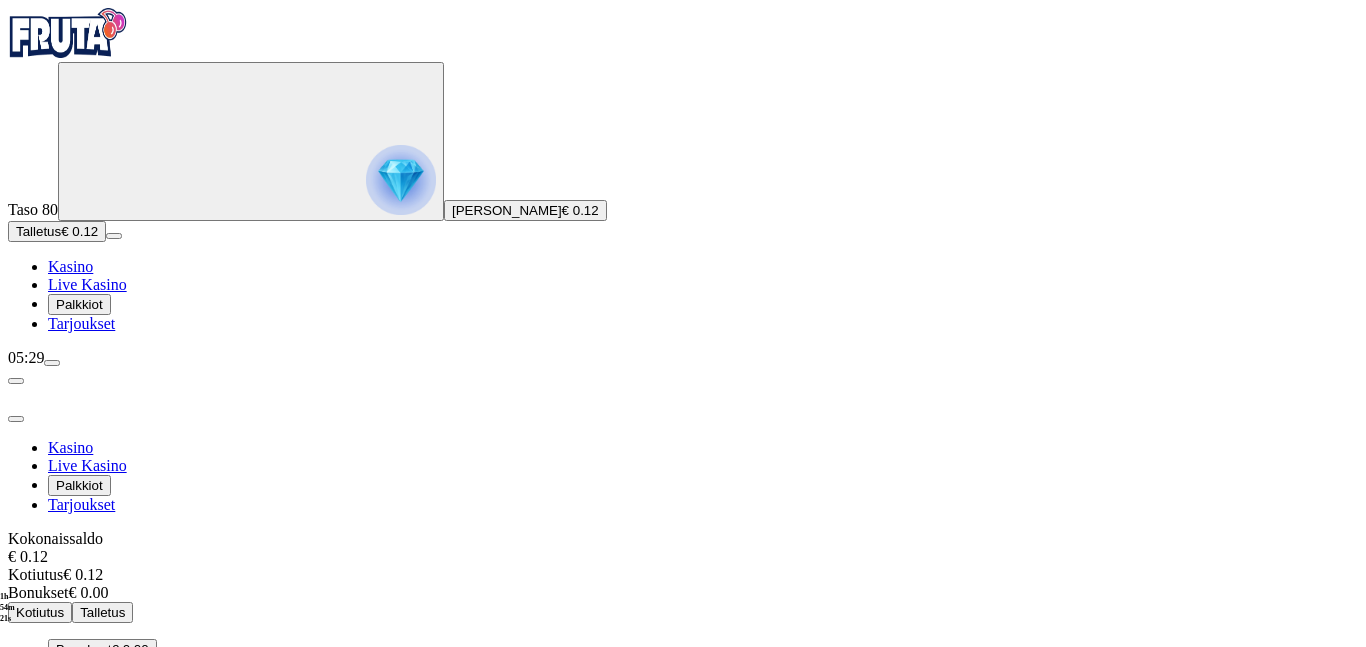 click on "Tarjoukset" at bounding box center (81, 323) 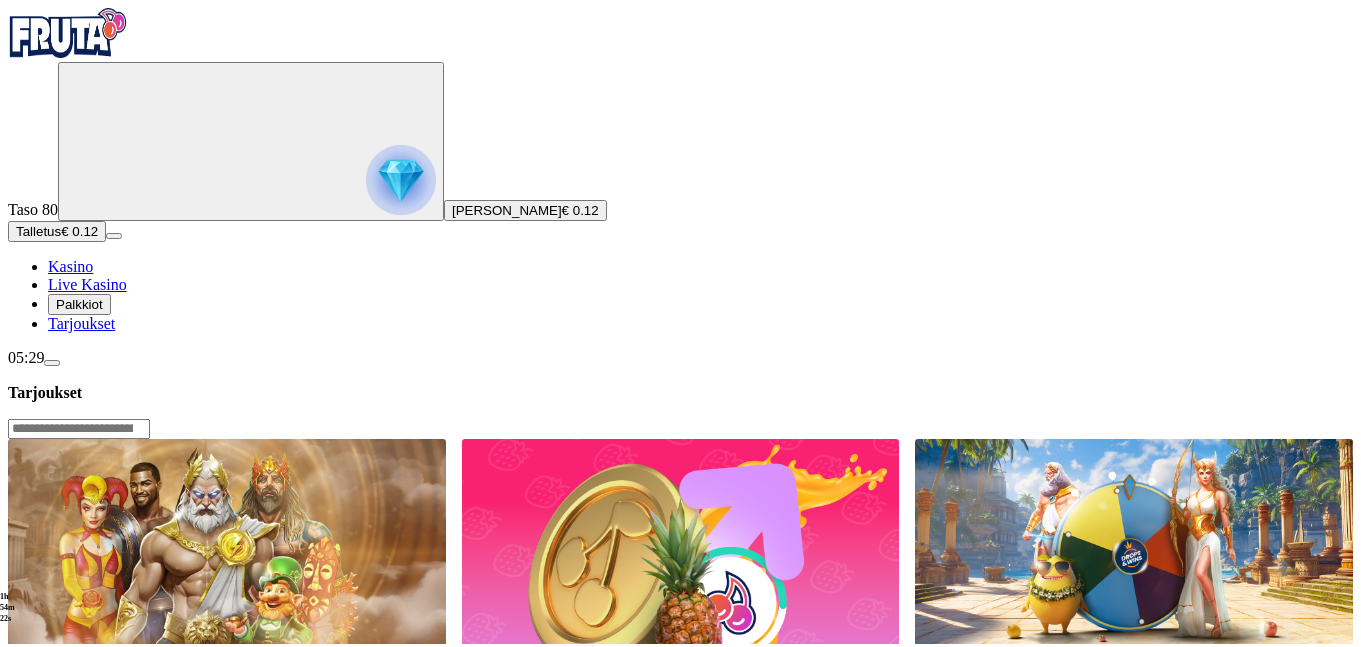 click on "Tarjoukset" at bounding box center [81, 323] 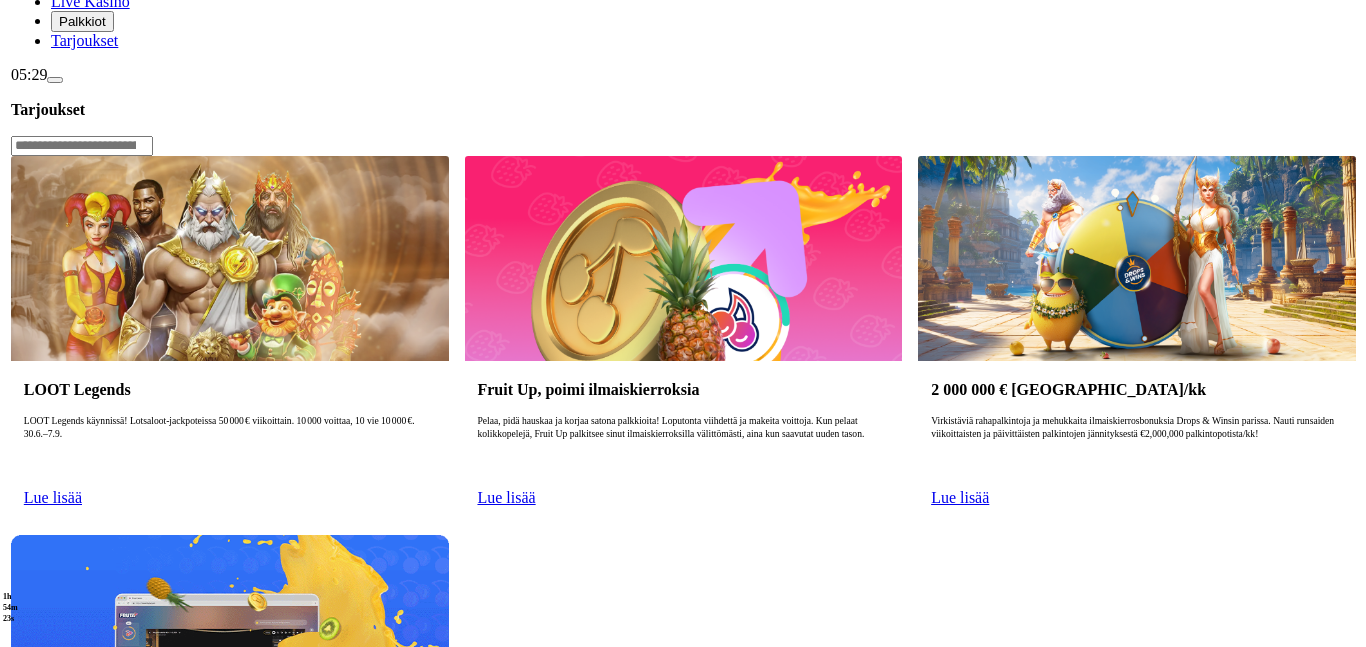 scroll, scrollTop: 360, scrollLeft: 0, axis: vertical 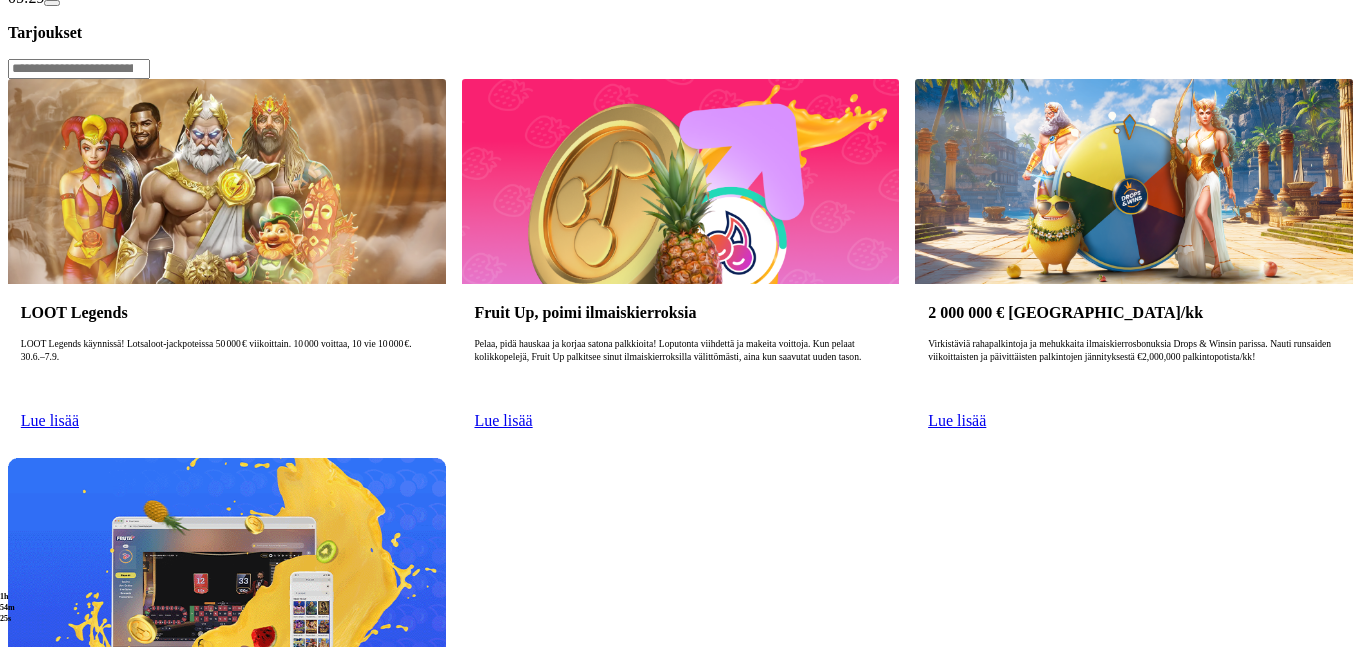 click at bounding box center (401, -180) 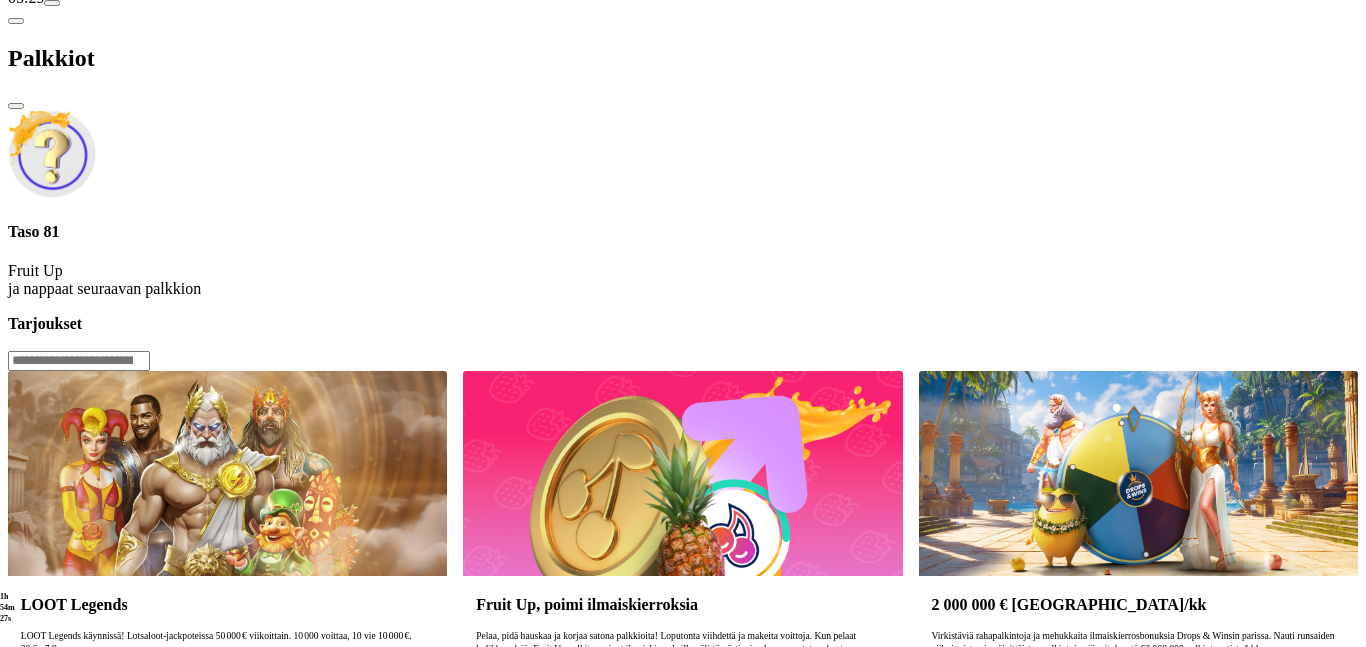 click on "Taso 81" at bounding box center (683, 232) 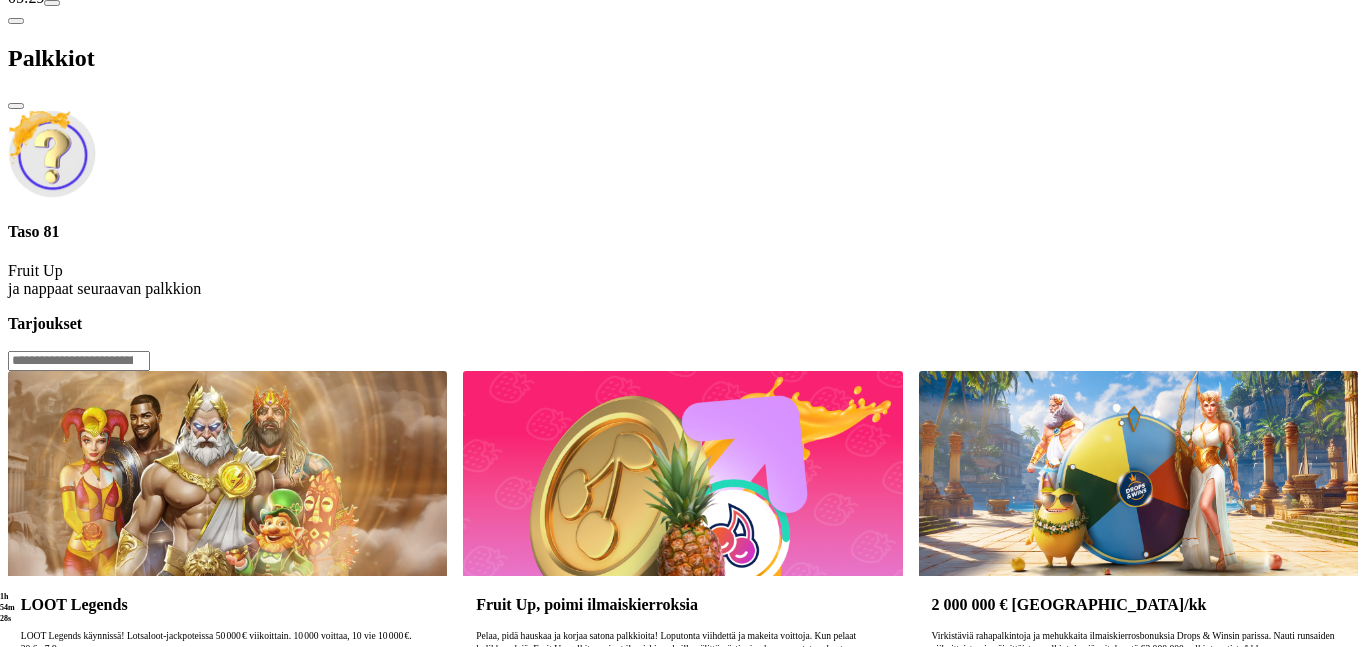click at bounding box center (52, 154) 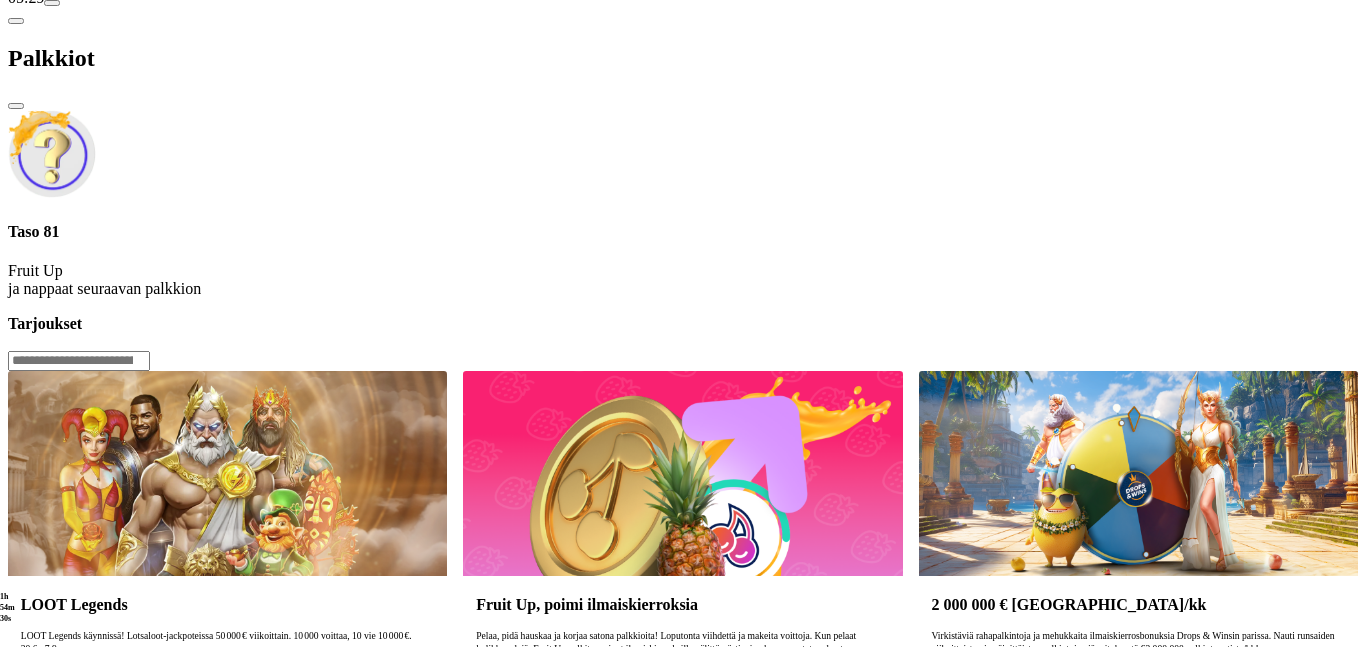 drag, startPoint x: 556, startPoint y: 30, endPoint x: 568, endPoint y: 38, distance: 14.422205 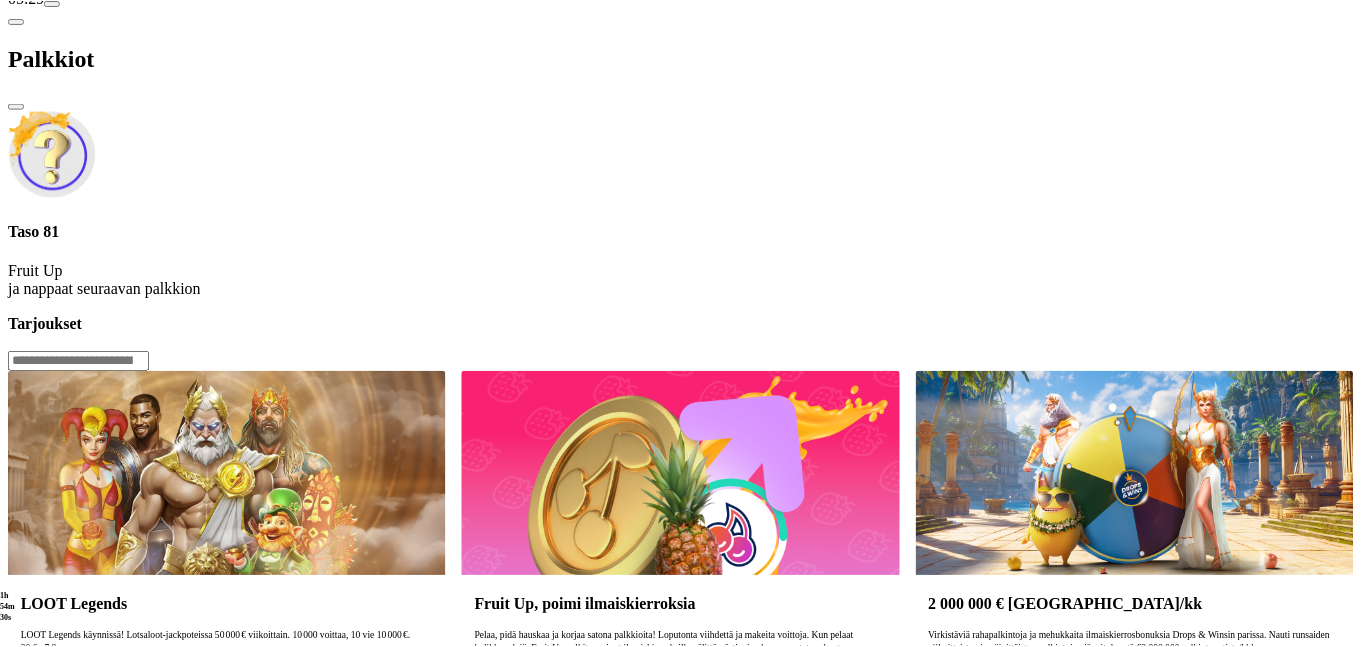 scroll, scrollTop: 0, scrollLeft: 0, axis: both 